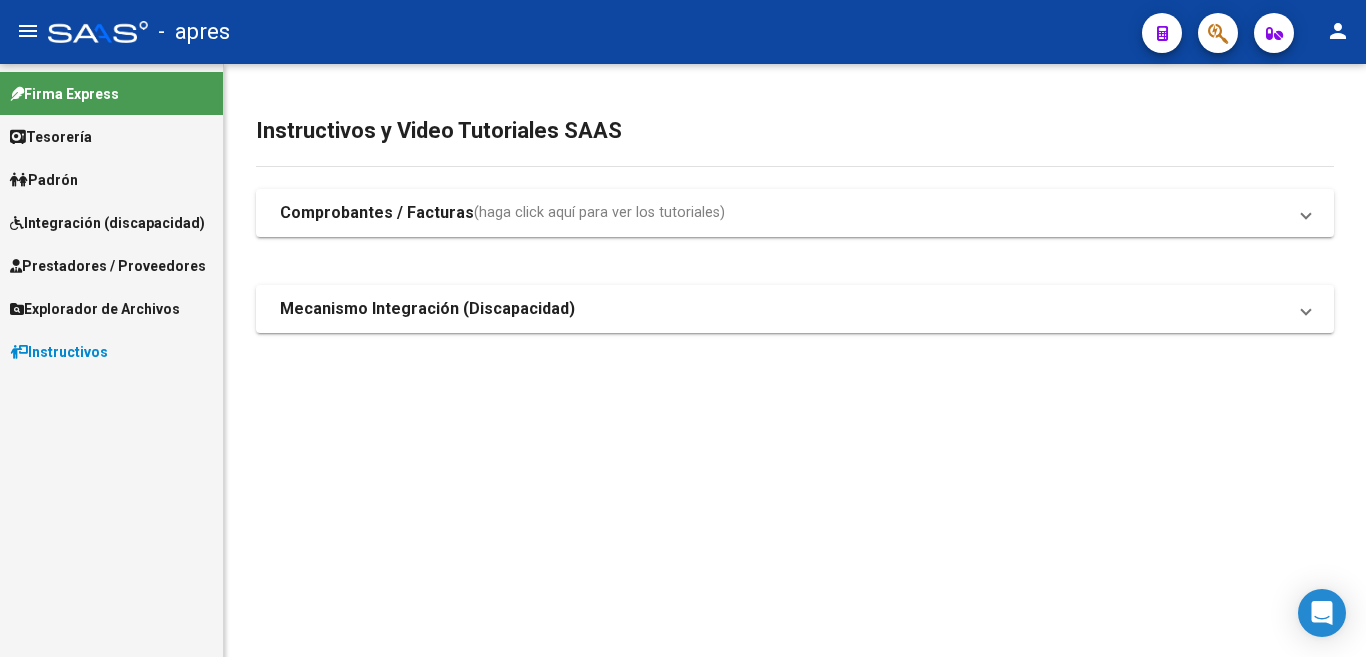 scroll, scrollTop: 0, scrollLeft: 0, axis: both 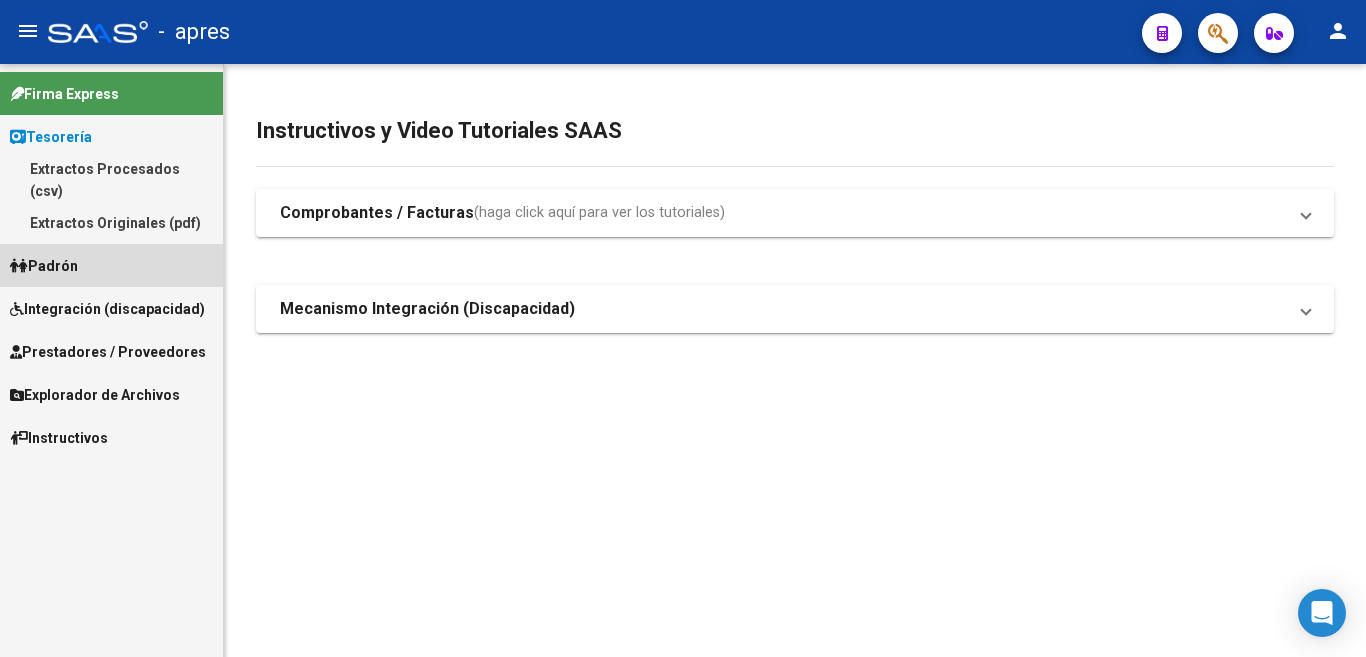 click on "Padrón" at bounding box center [44, 266] 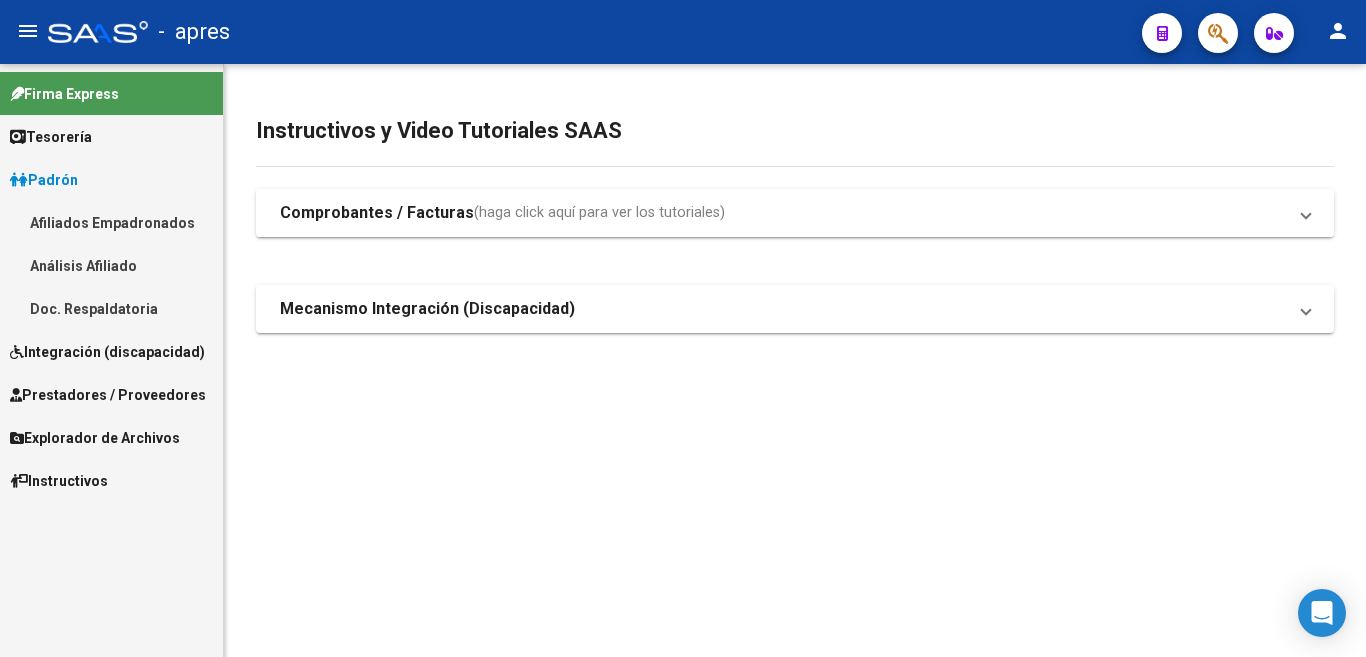 click on "Comprobantes / Facturas" at bounding box center [377, 213] 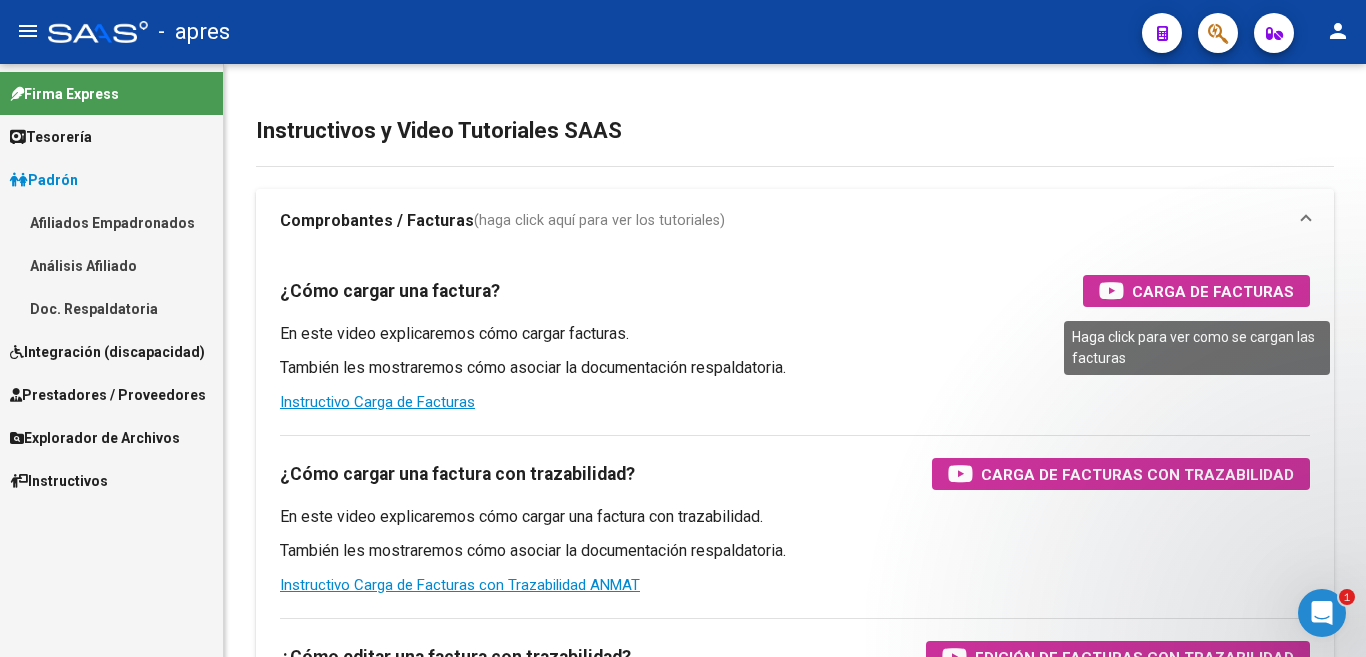 scroll, scrollTop: 0, scrollLeft: 0, axis: both 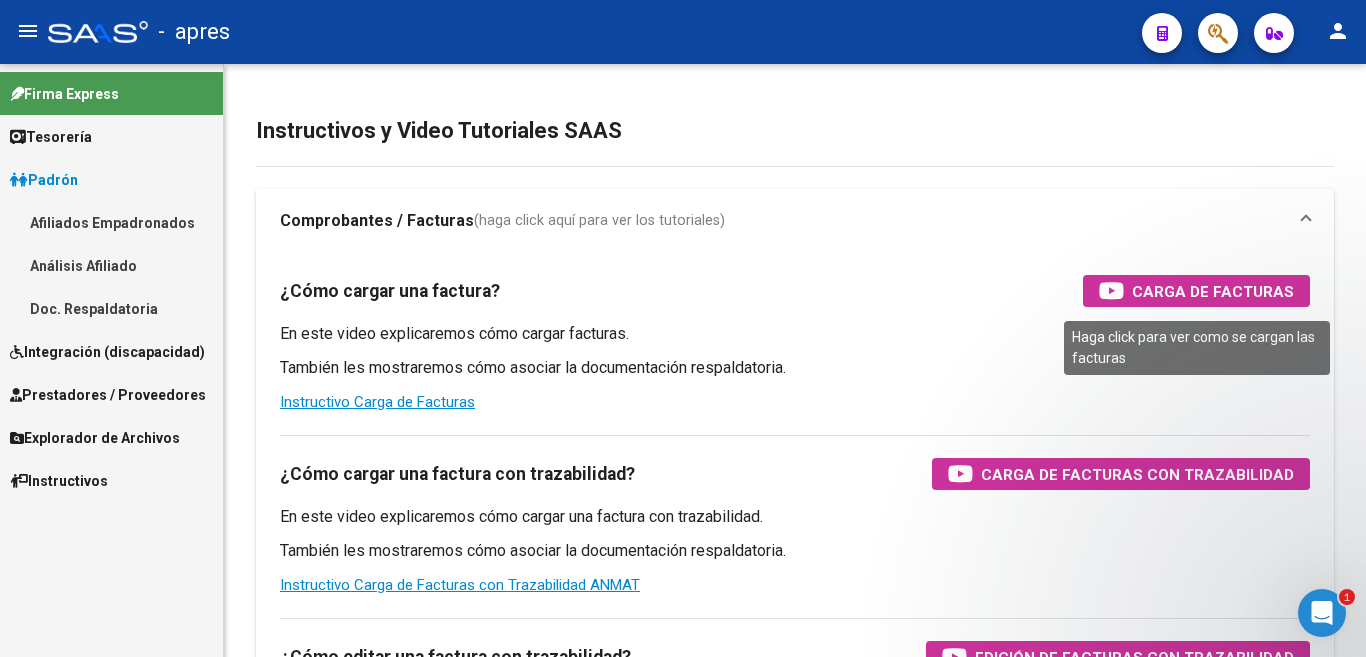 click 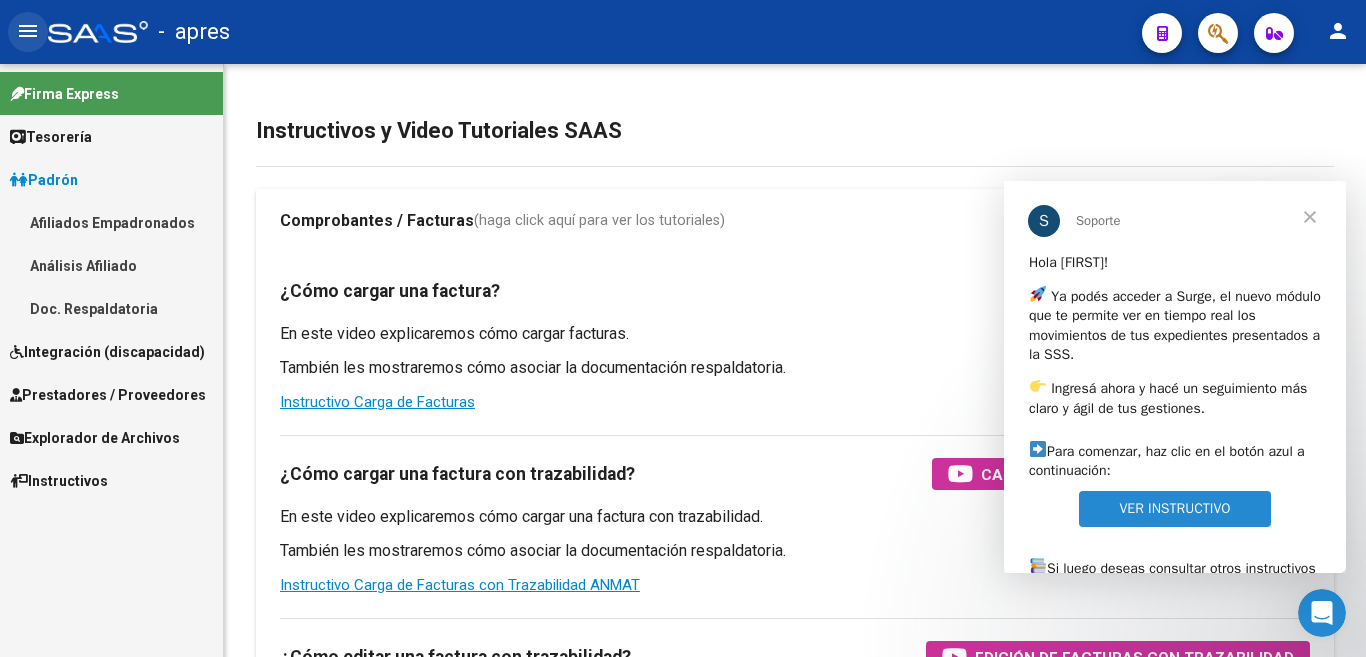 click on "menu" 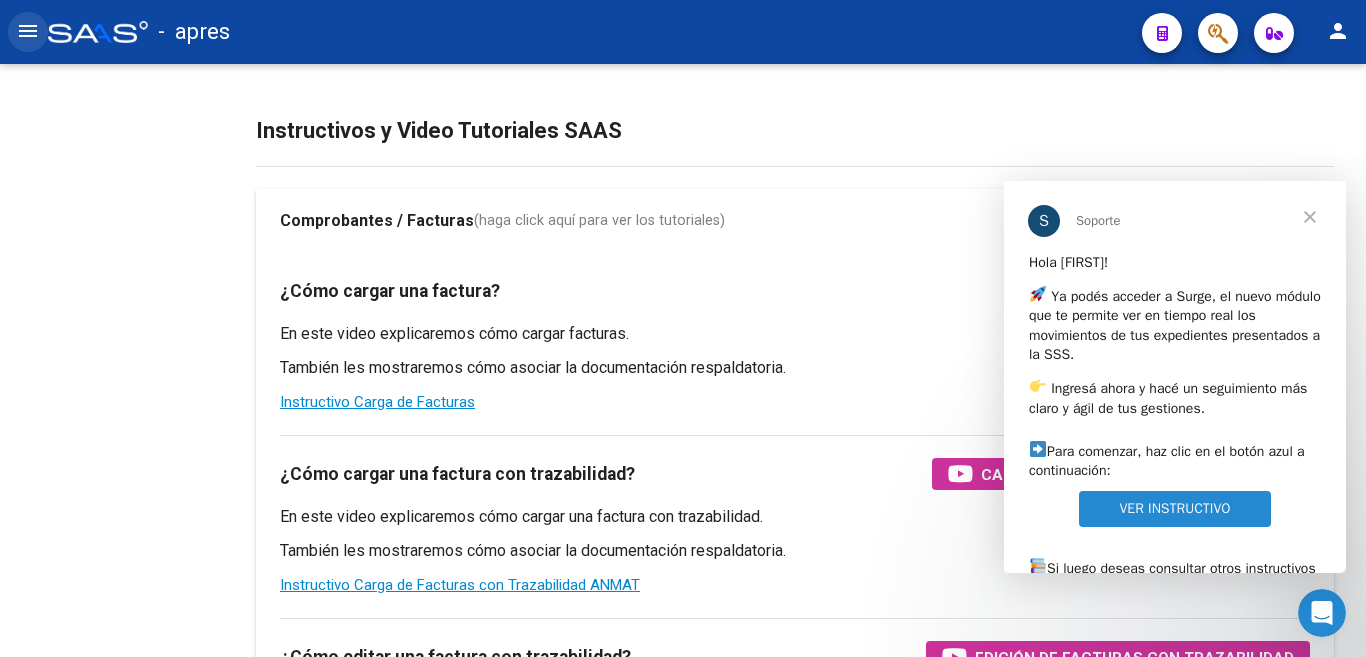 scroll, scrollTop: 0, scrollLeft: 0, axis: both 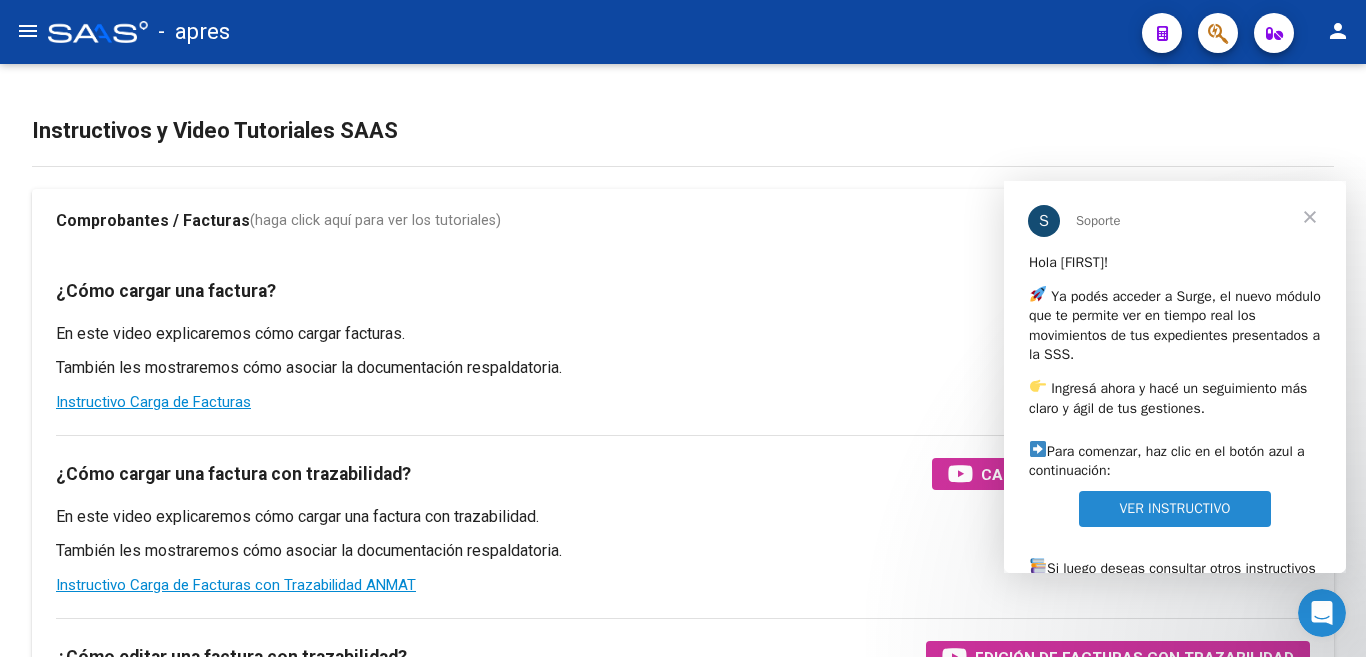 click at bounding box center (1310, 217) 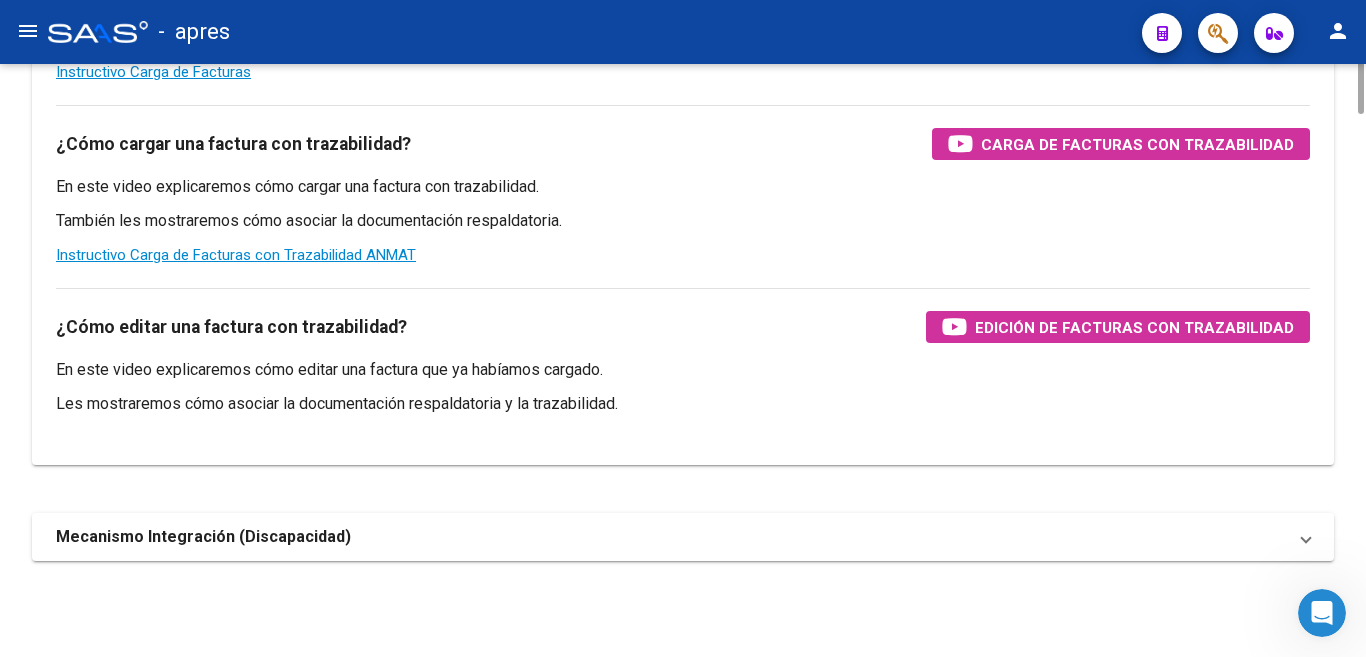 scroll, scrollTop: 0, scrollLeft: 0, axis: both 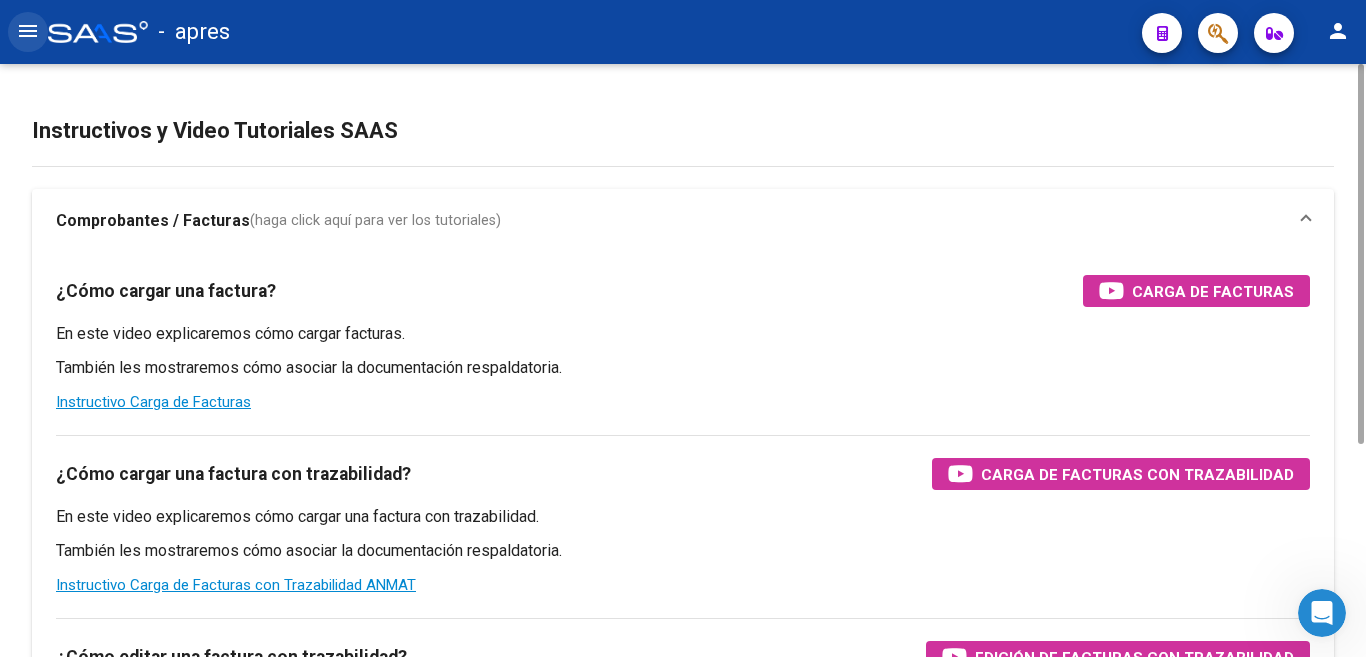 click on "menu" 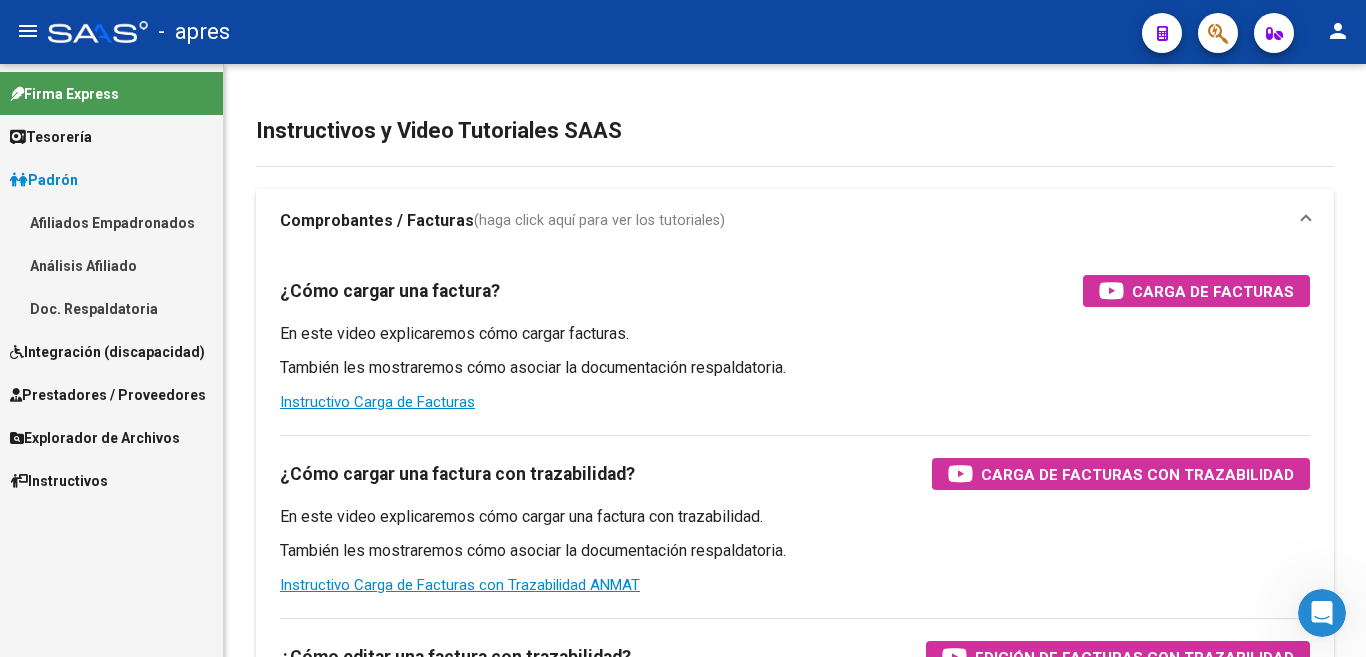 click on "Explorador de Archivos" at bounding box center [95, 438] 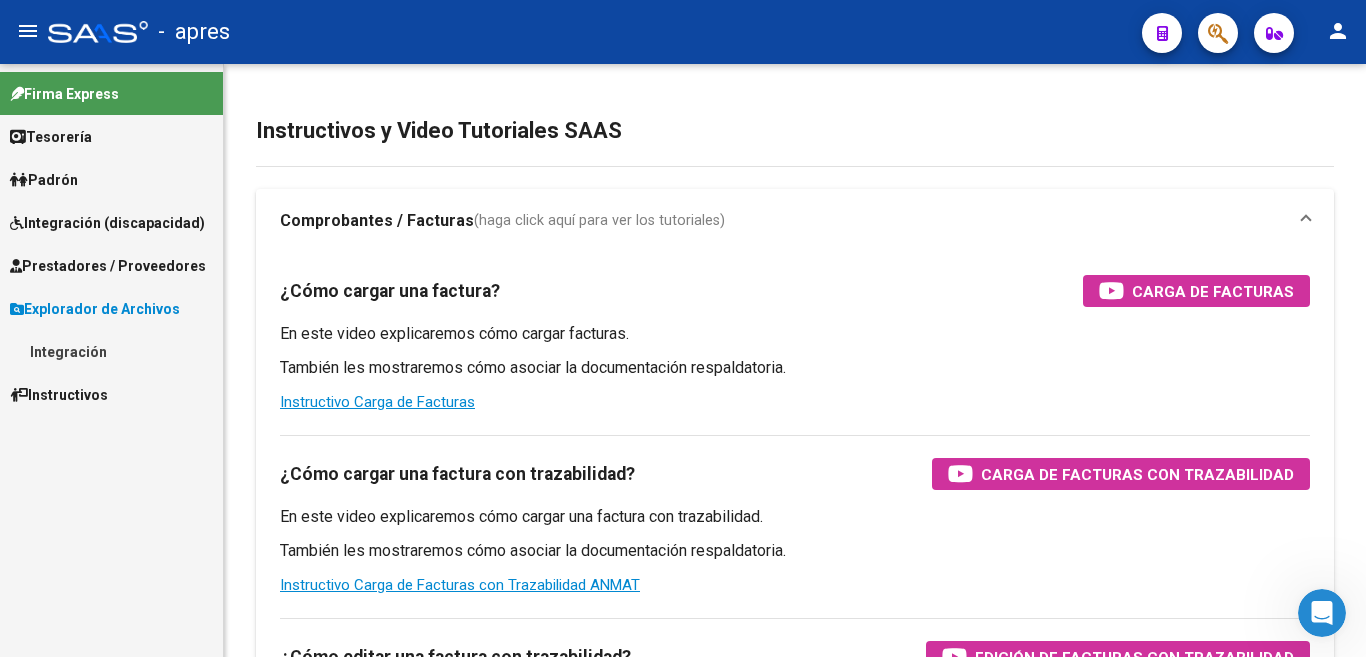 click on "Integración" at bounding box center [111, 351] 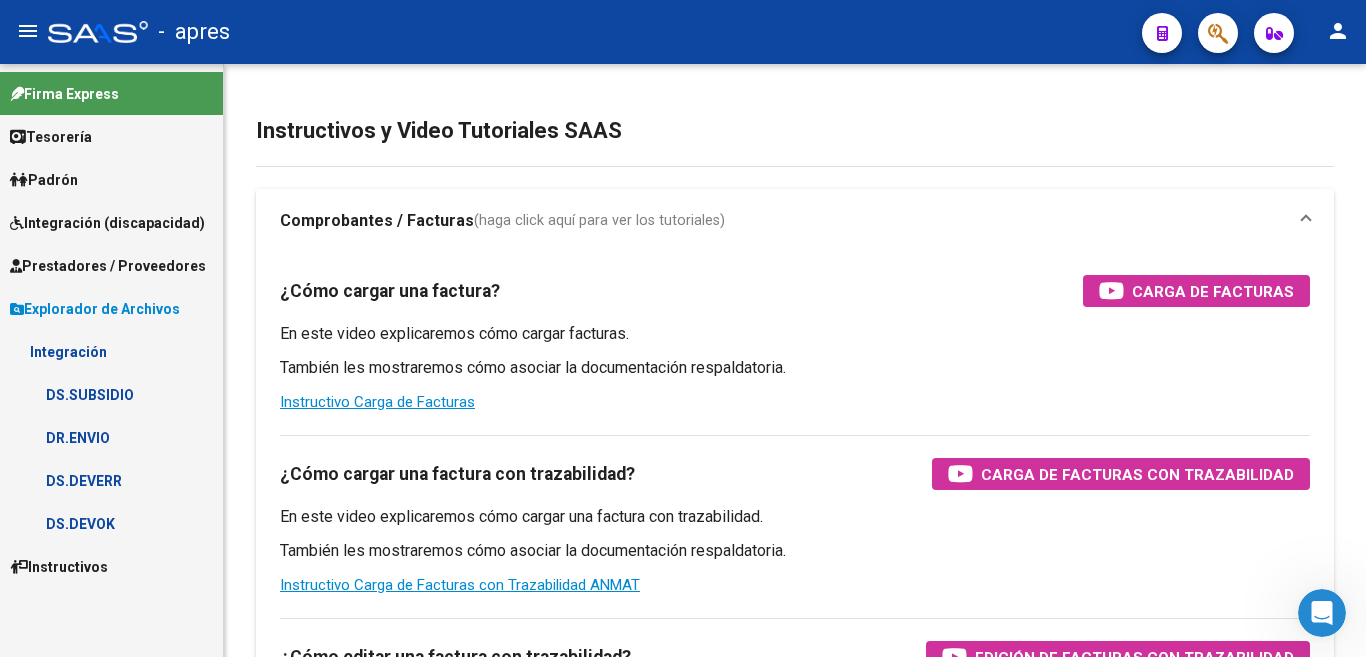 click on "DS.SUBSIDIO" at bounding box center [111, 394] 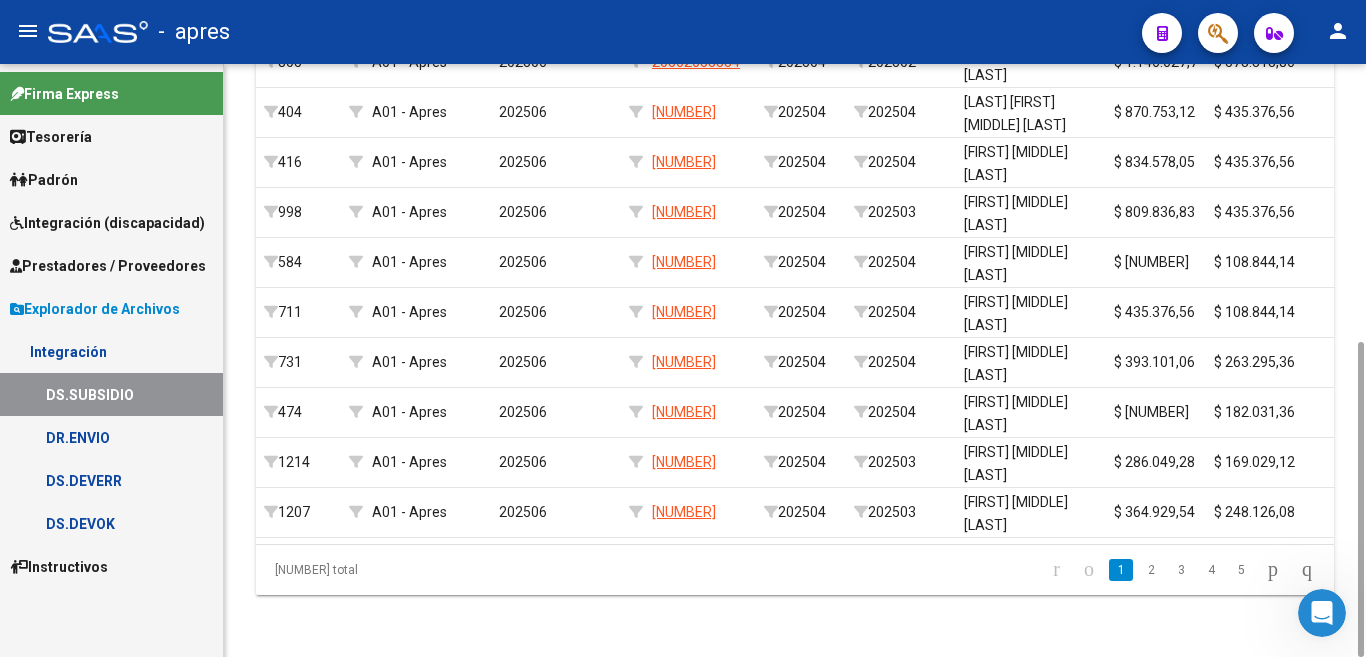 scroll, scrollTop: 0, scrollLeft: 0, axis: both 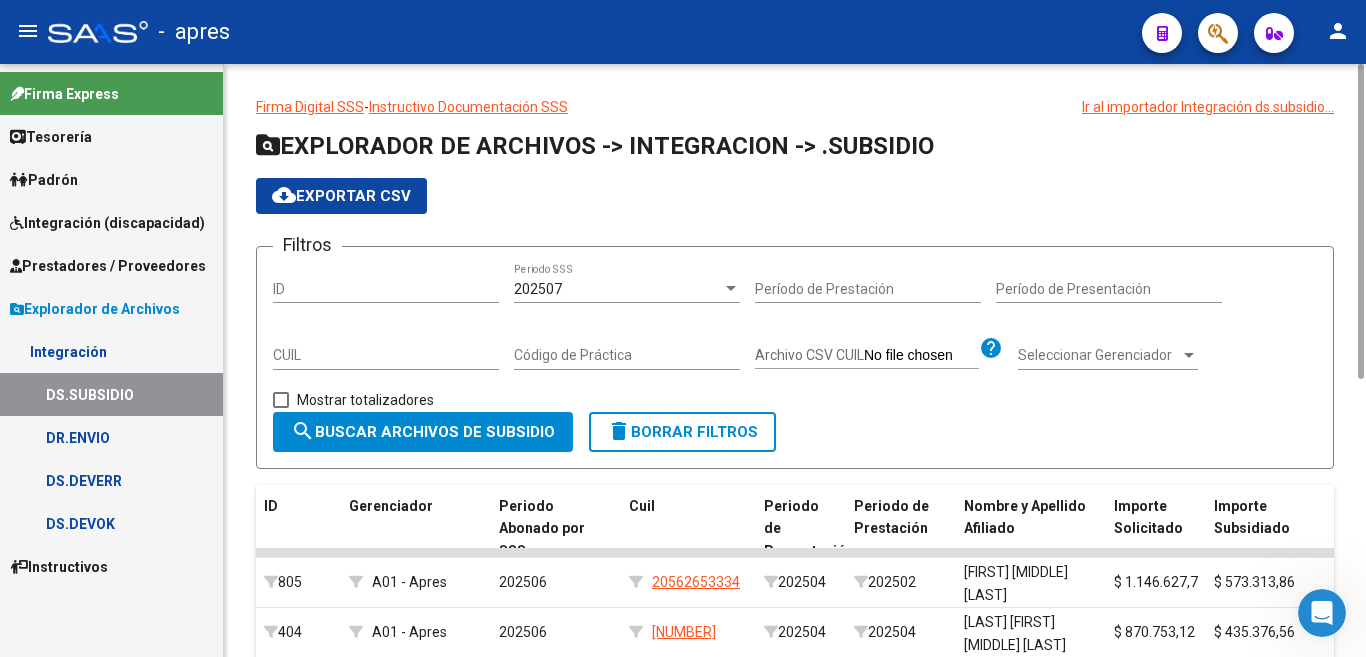 click on "ID" at bounding box center [386, 289] 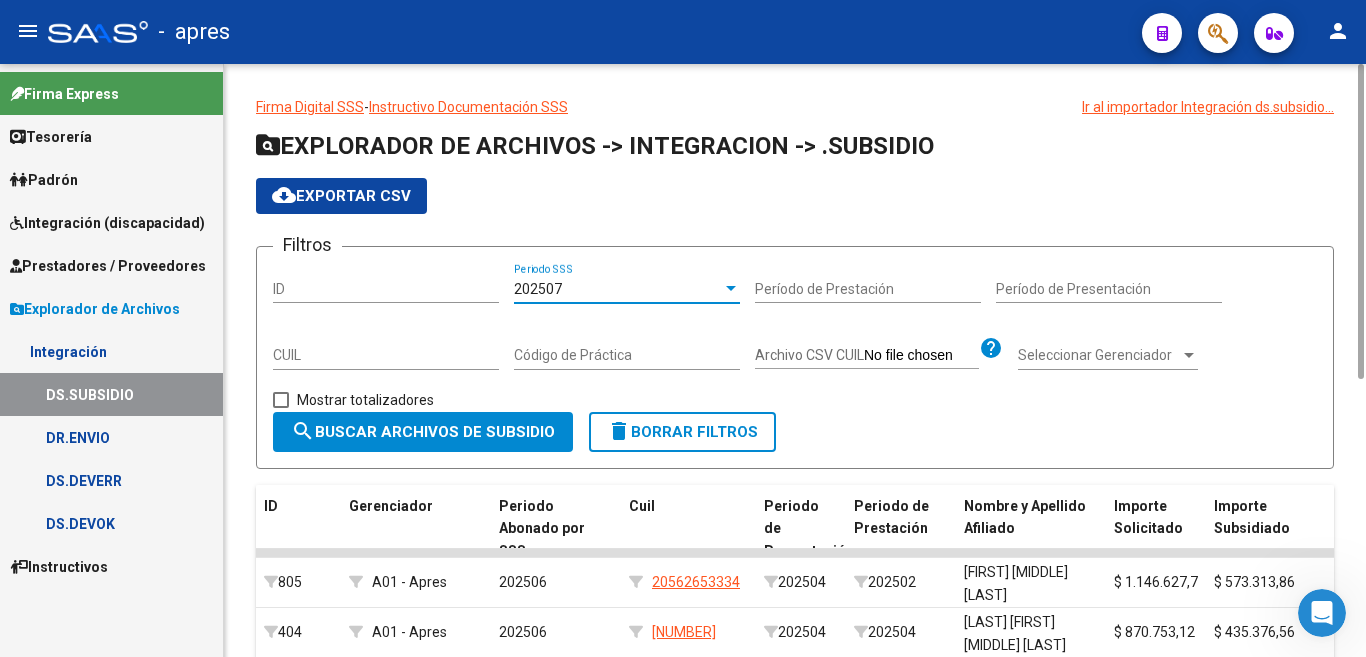 click on "202507" at bounding box center [618, 289] 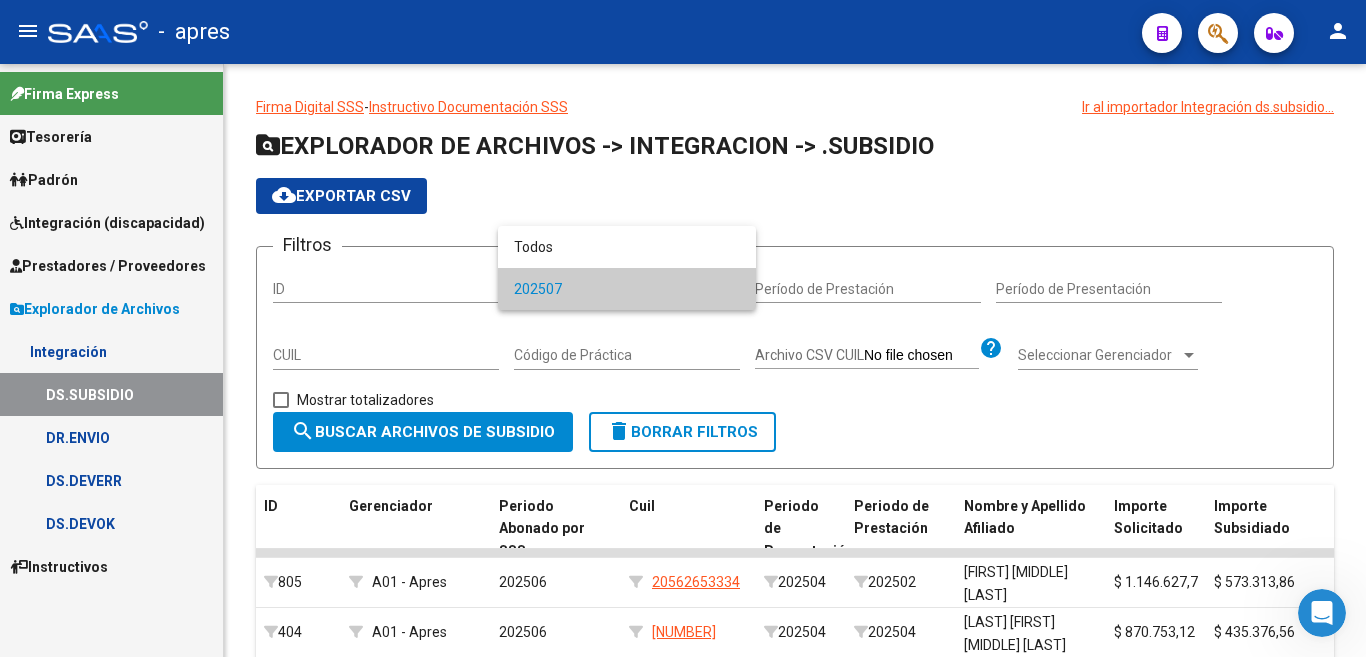 click at bounding box center (683, 328) 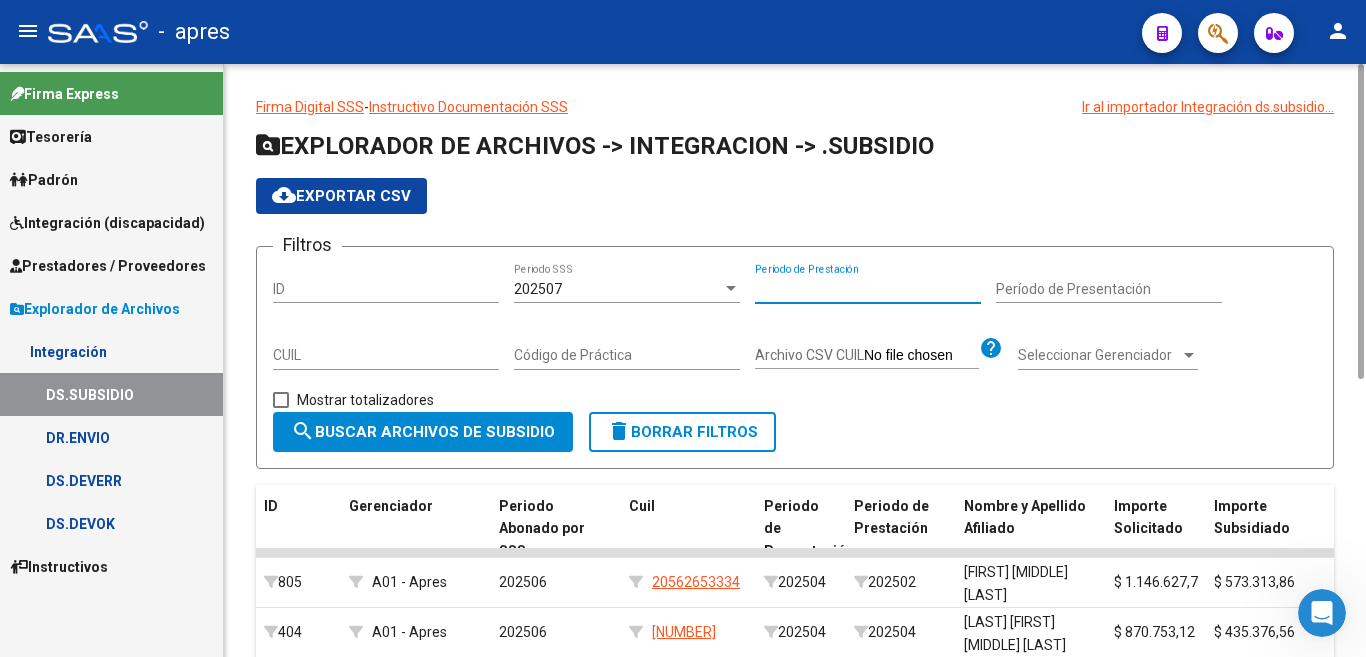 click on "Período de Prestación" at bounding box center [868, 289] 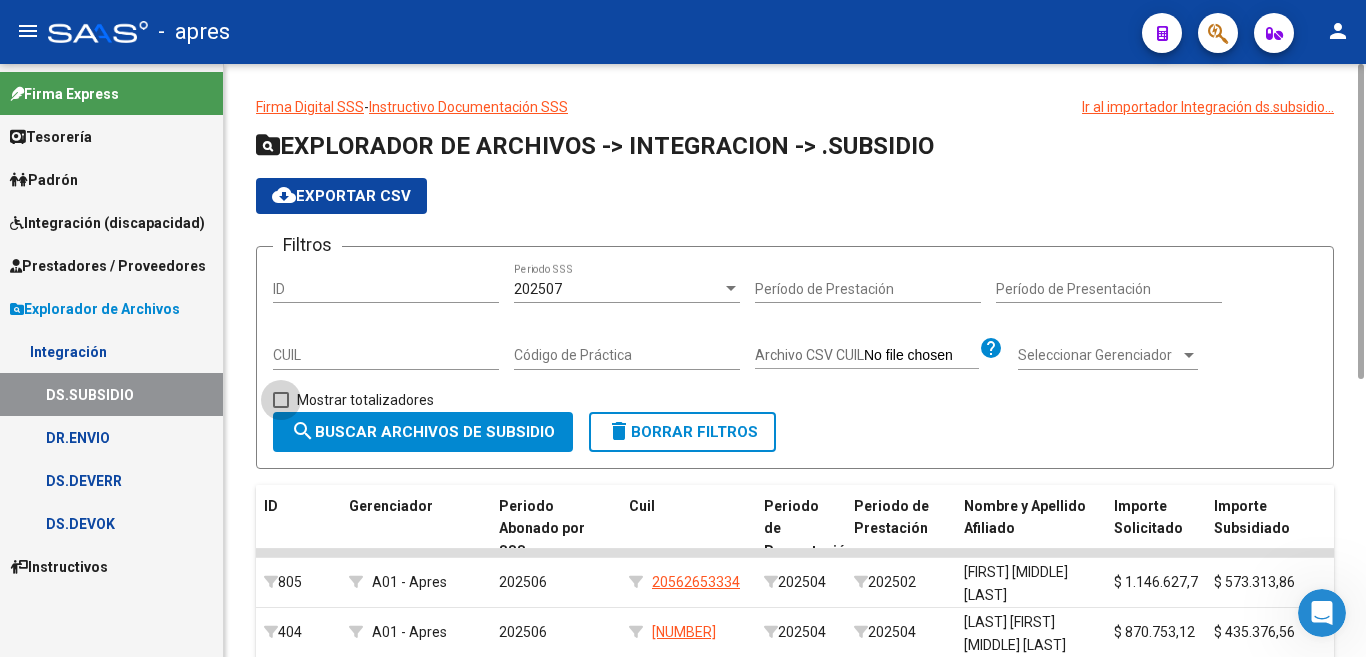 click at bounding box center [281, 400] 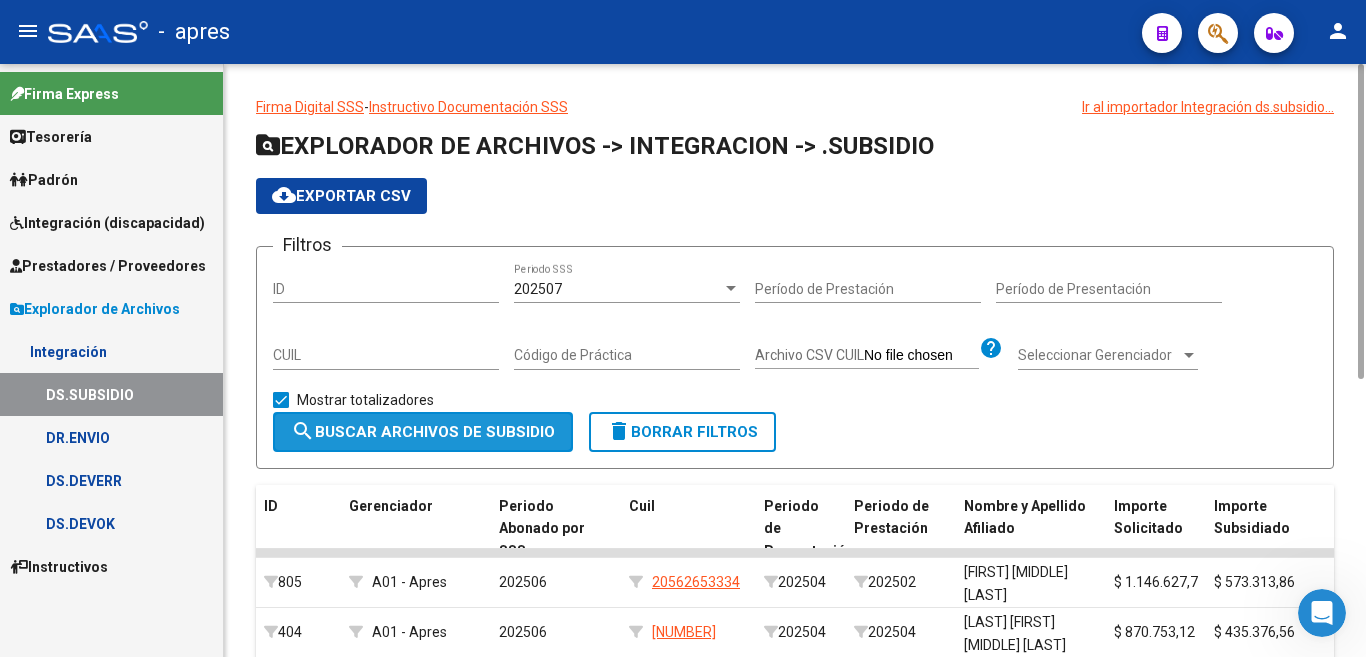 click on "search  Buscar Archivos de Subsidio" 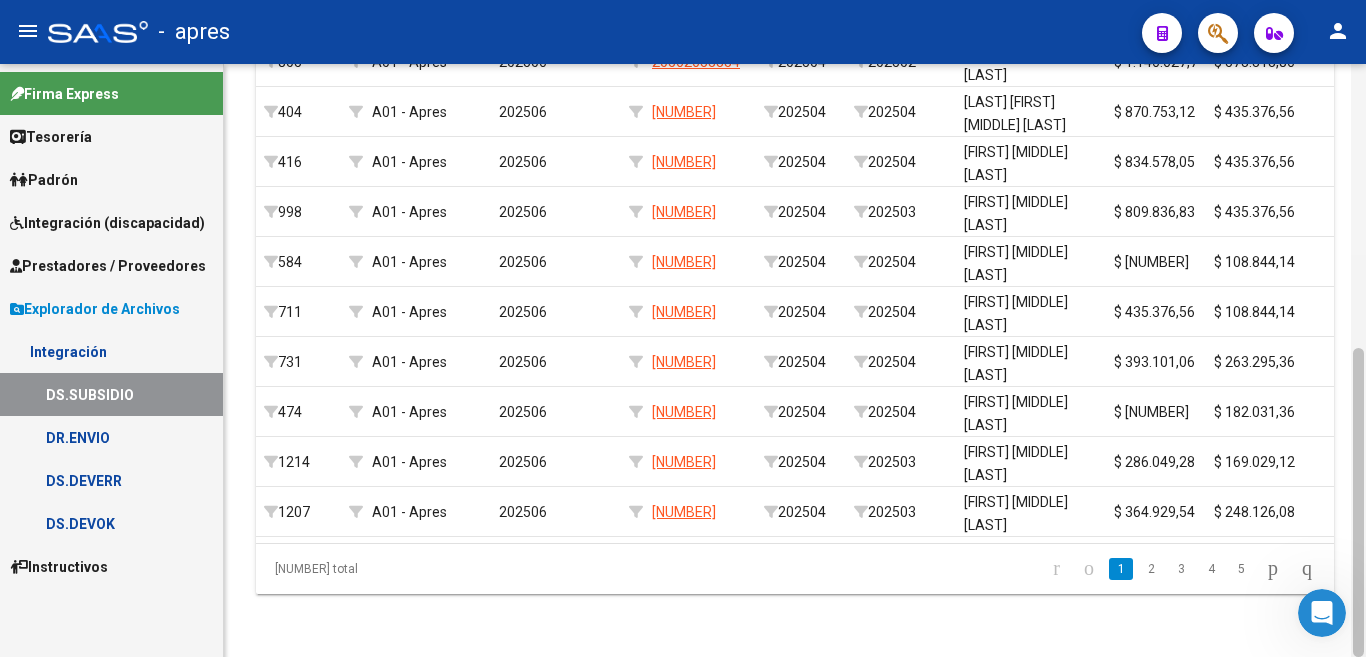 scroll, scrollTop: 0, scrollLeft: 0, axis: both 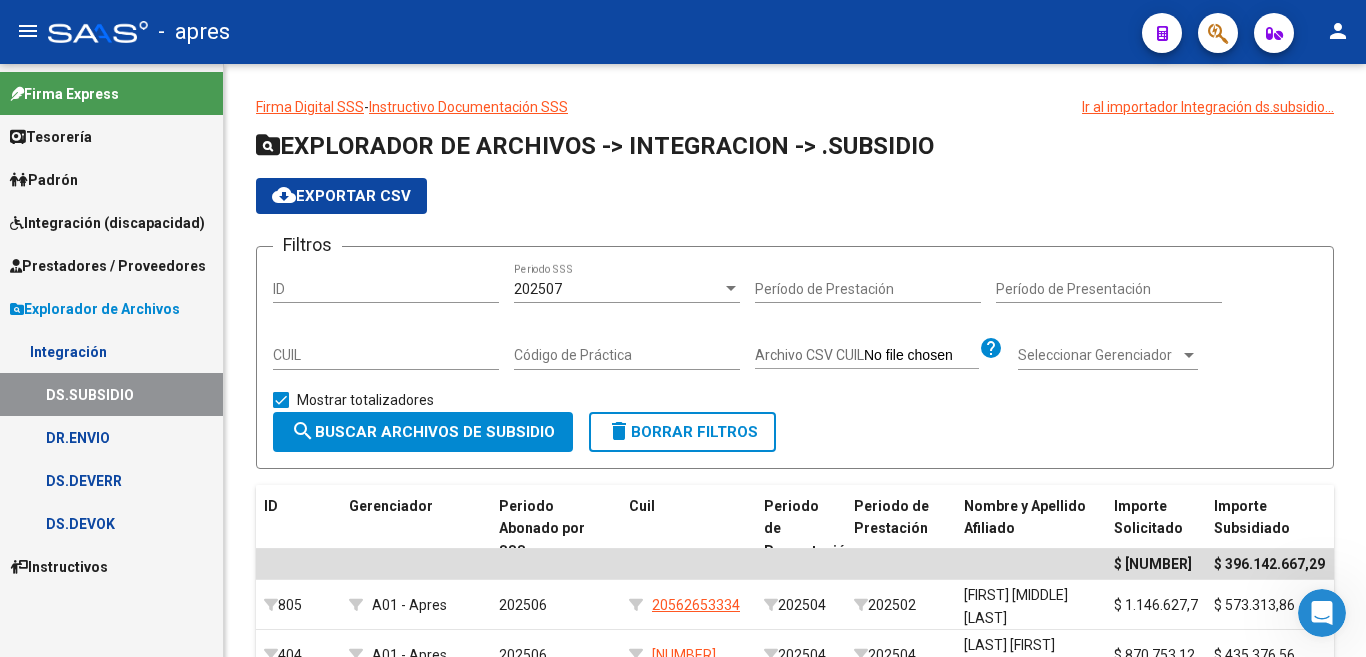click on "person" 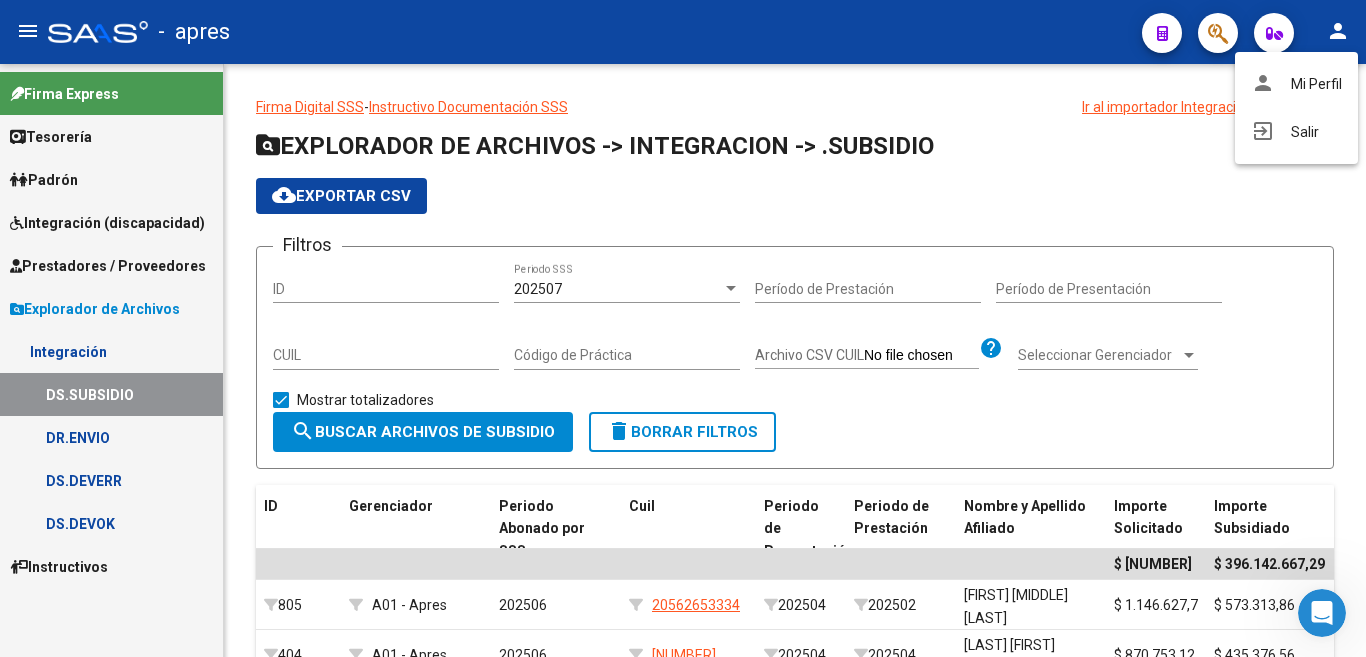 click at bounding box center [683, 328] 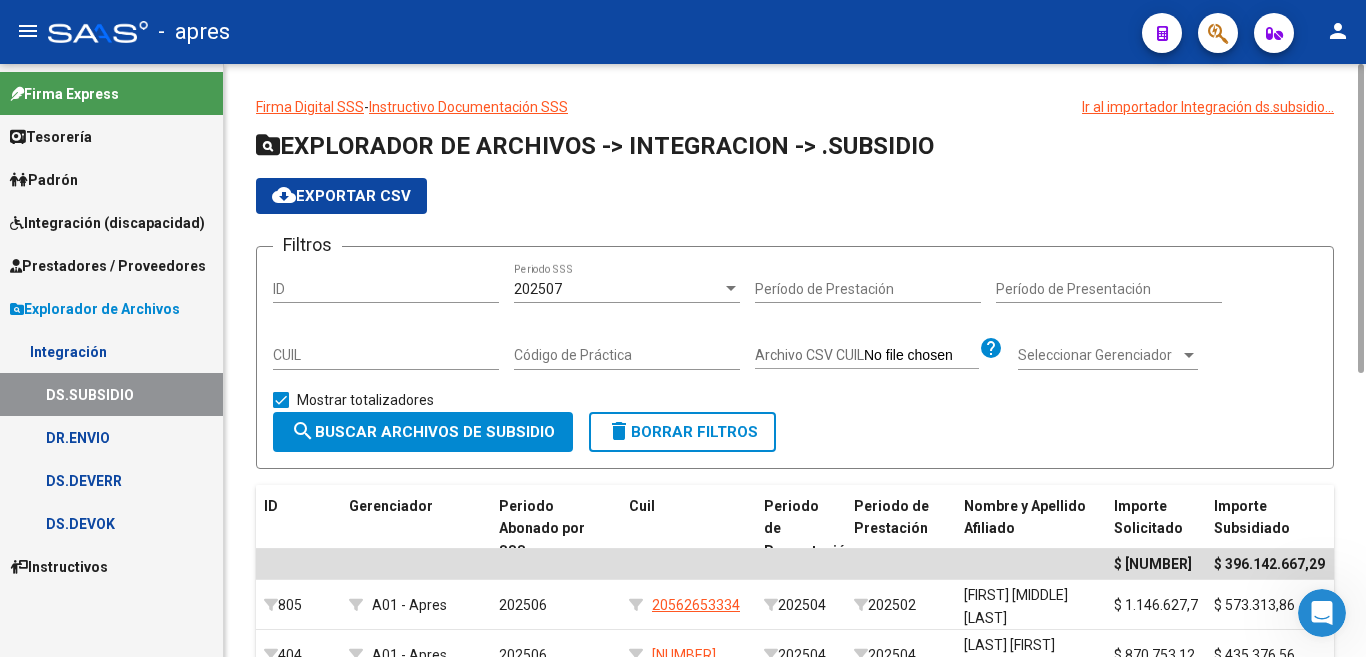 click on "Período de Prestación" at bounding box center (868, 289) 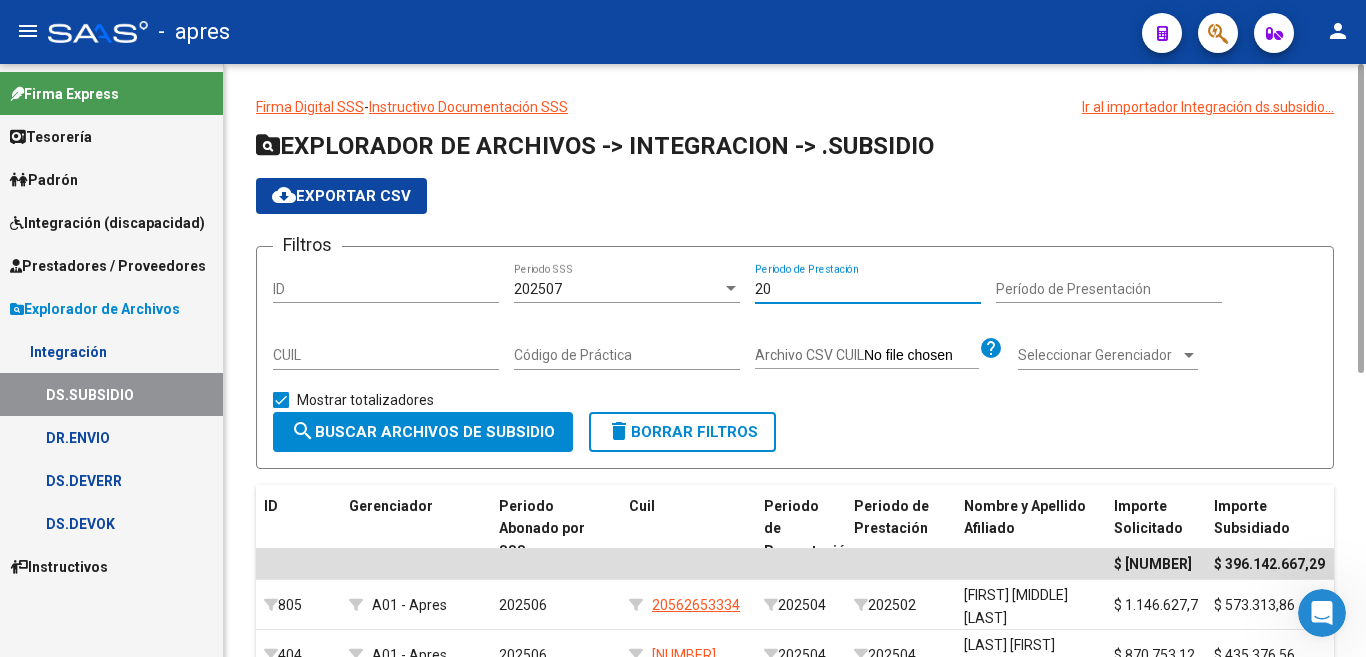 type on "2" 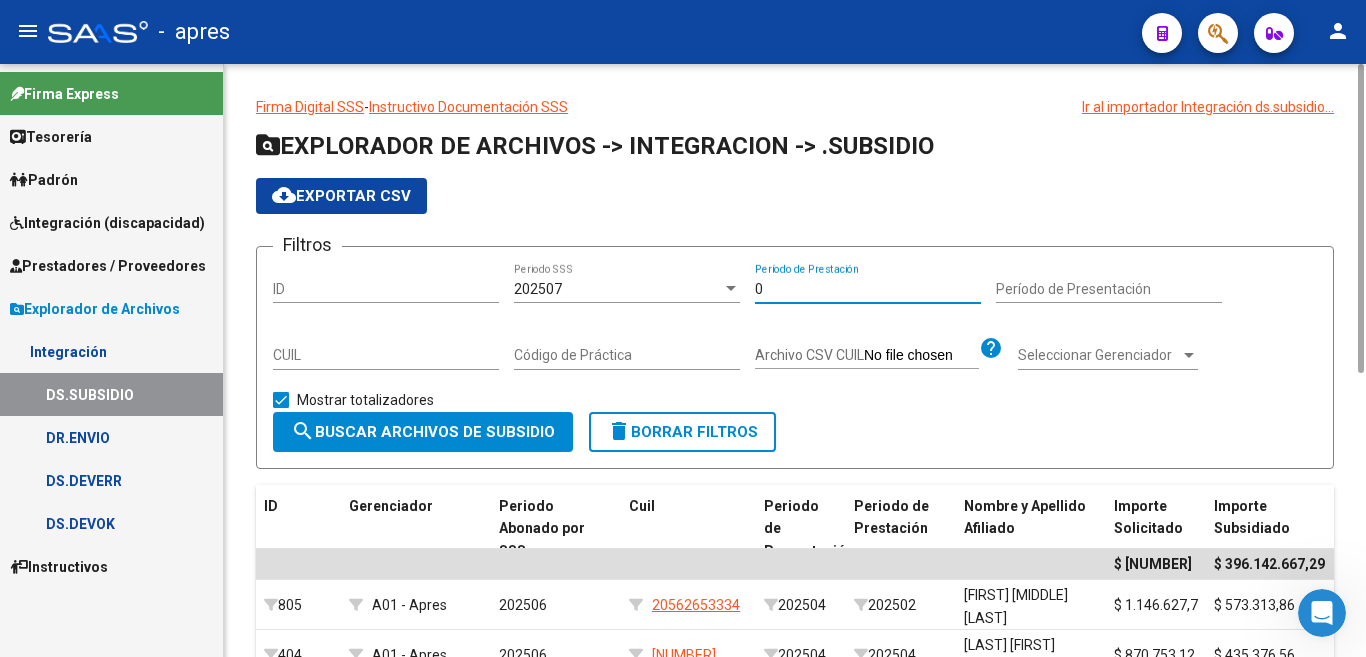 type on "06" 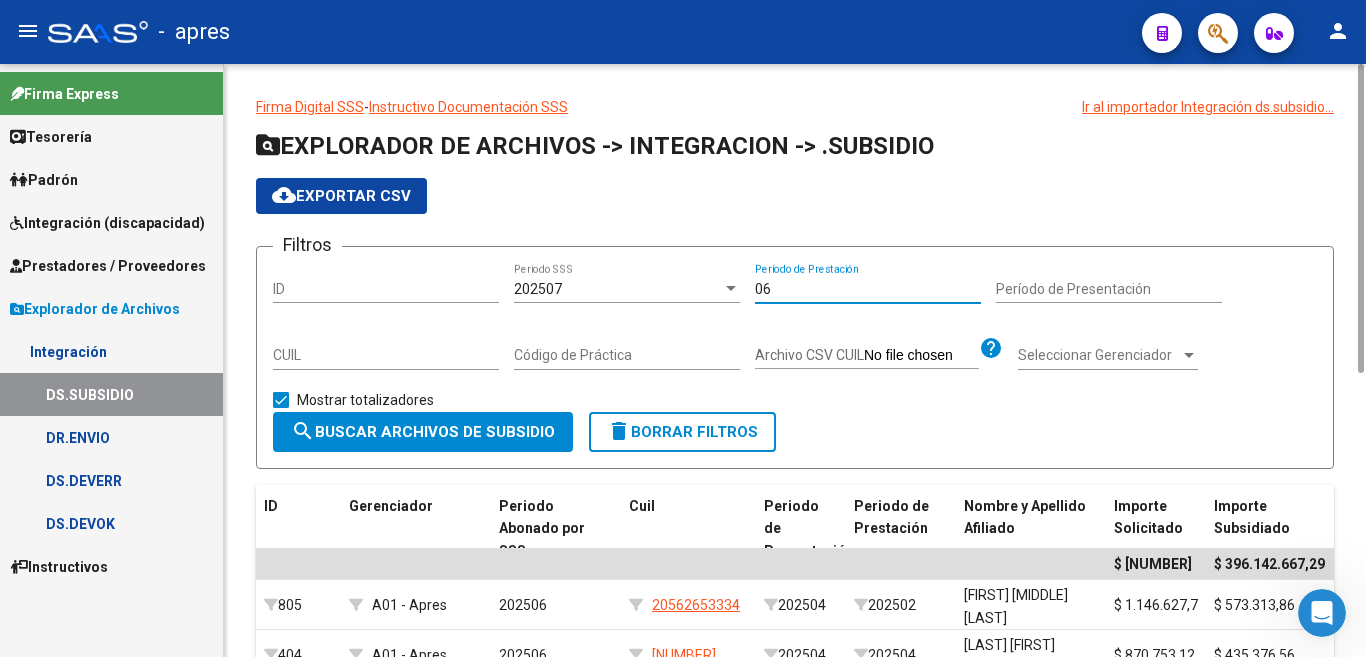 drag, startPoint x: 783, startPoint y: 287, endPoint x: 720, endPoint y: 304, distance: 65.25335 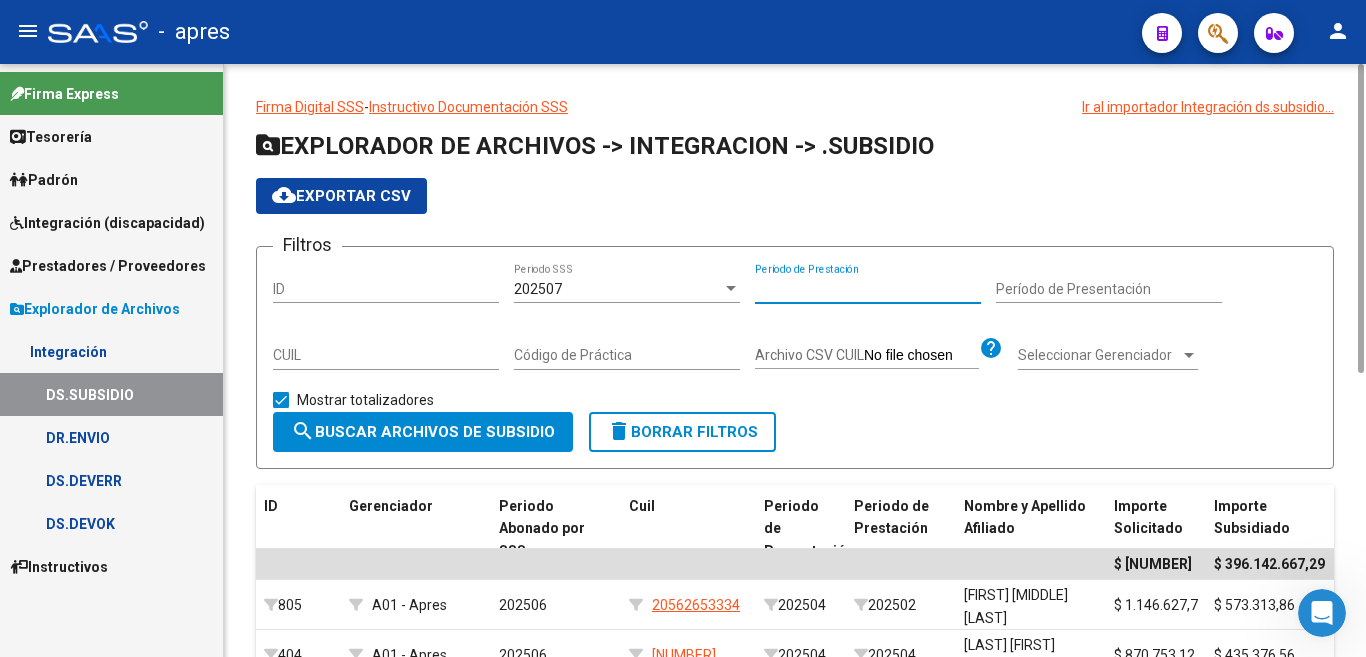 click on "Archivo CSV CUIL" 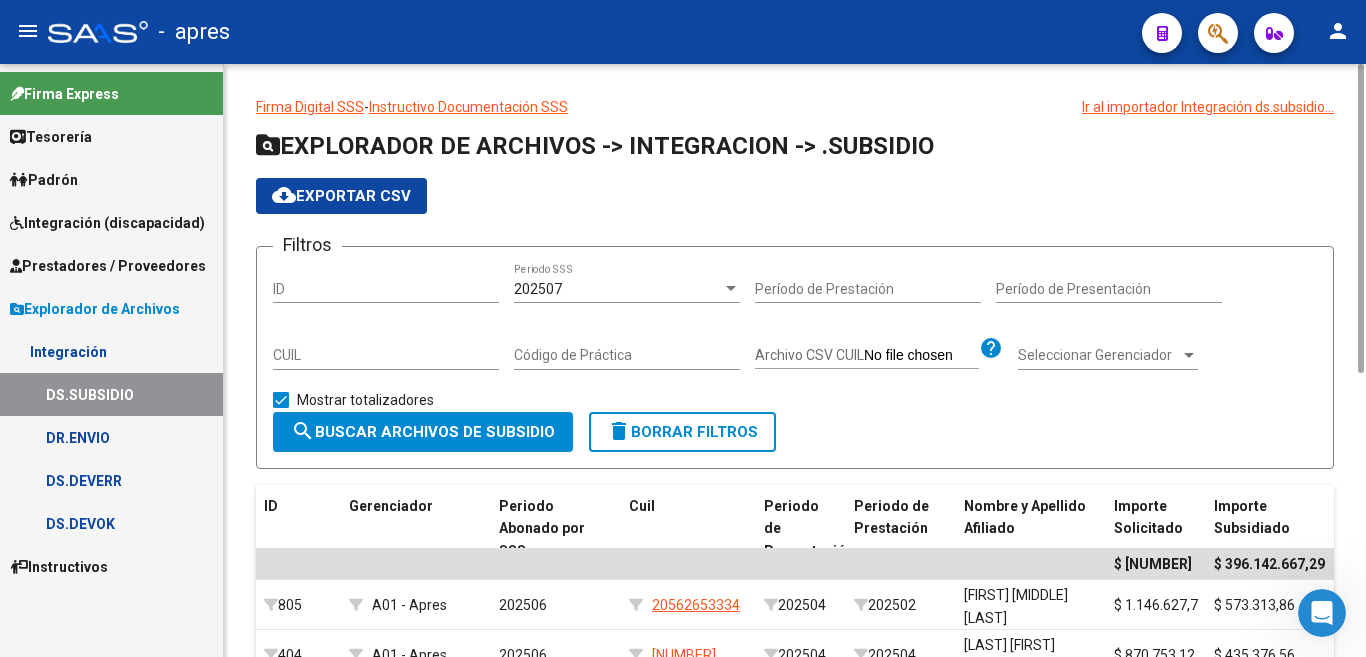 click on "Seleccionar Gerenciador" at bounding box center (1099, 355) 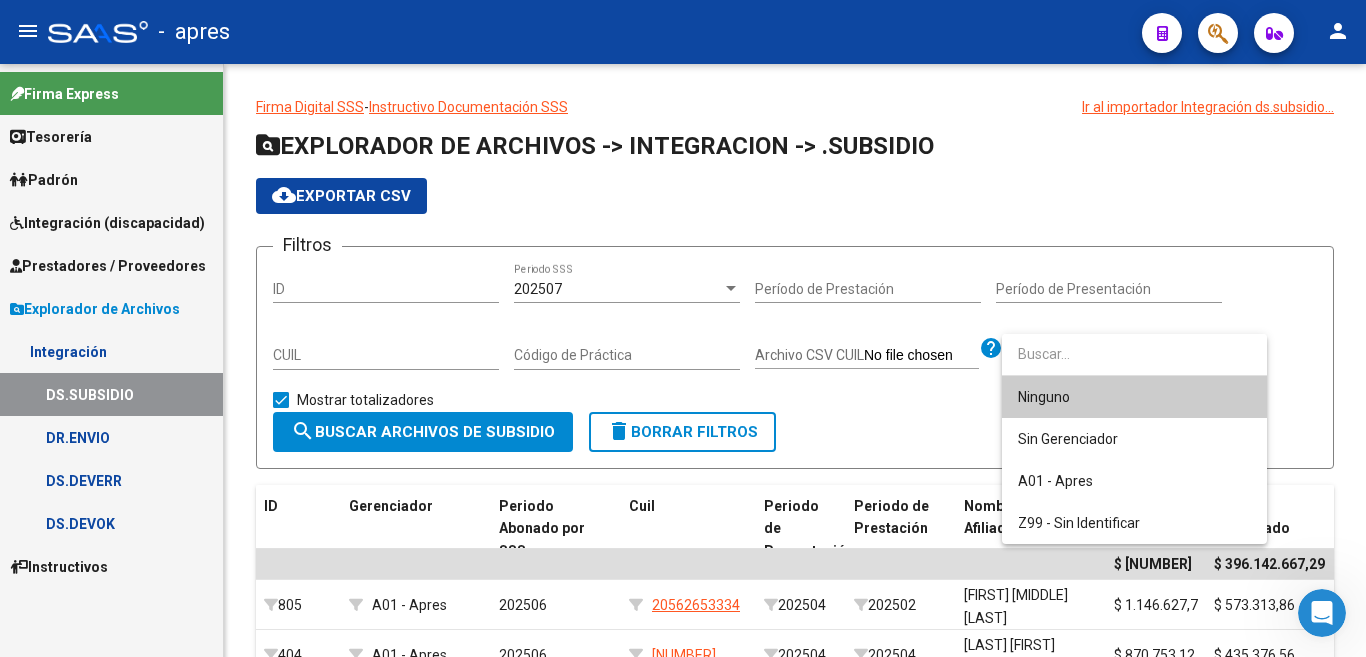 click at bounding box center (683, 328) 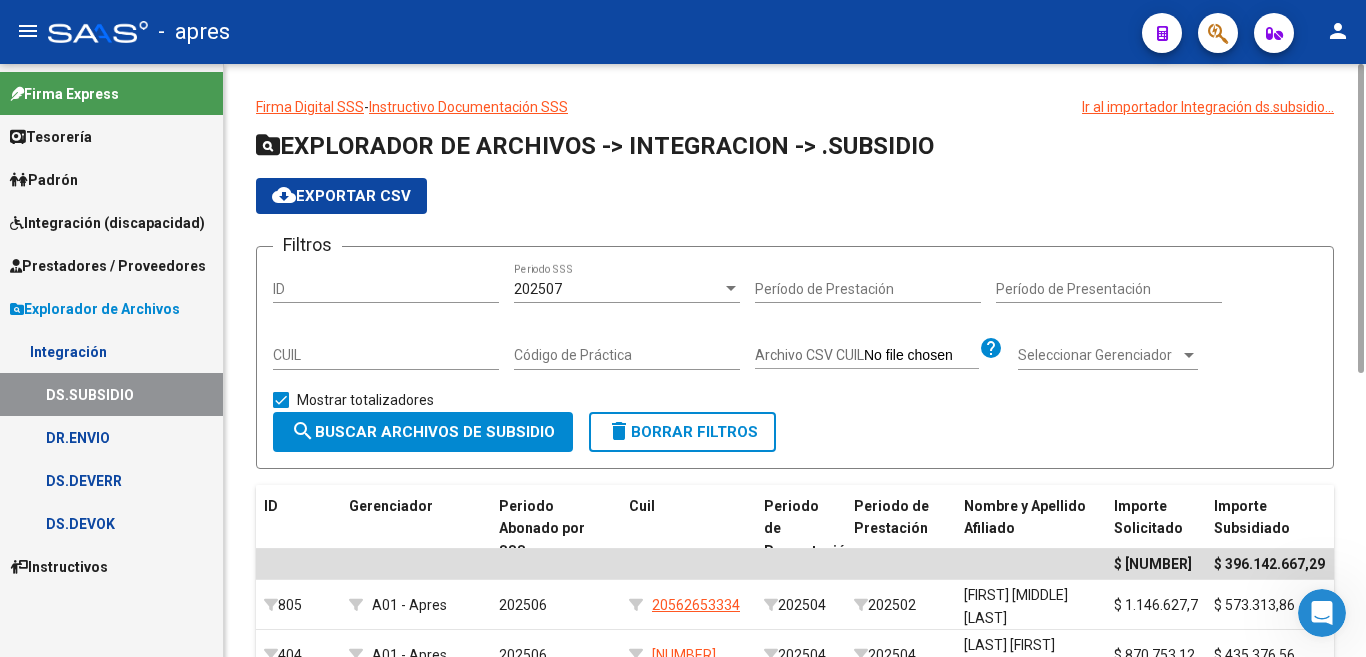 click on "Código de Práctica" at bounding box center [627, 355] 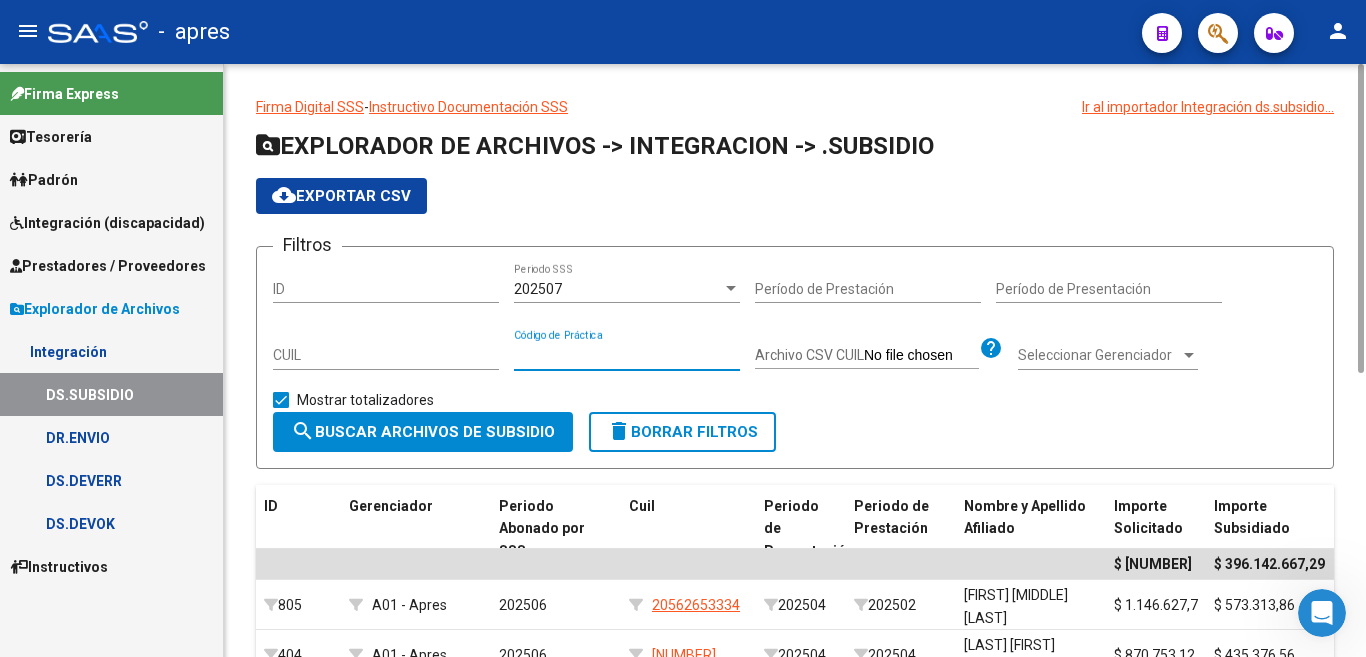 click on "Filtros ID [NUMBER]  Periodo SSS Período de Prestación Período de Presentación CUIL Código de Práctica Archivo CSV CUIL help Seleccionar Gerenciador Seleccionar Gerenciador   Mostrar totalizadores" 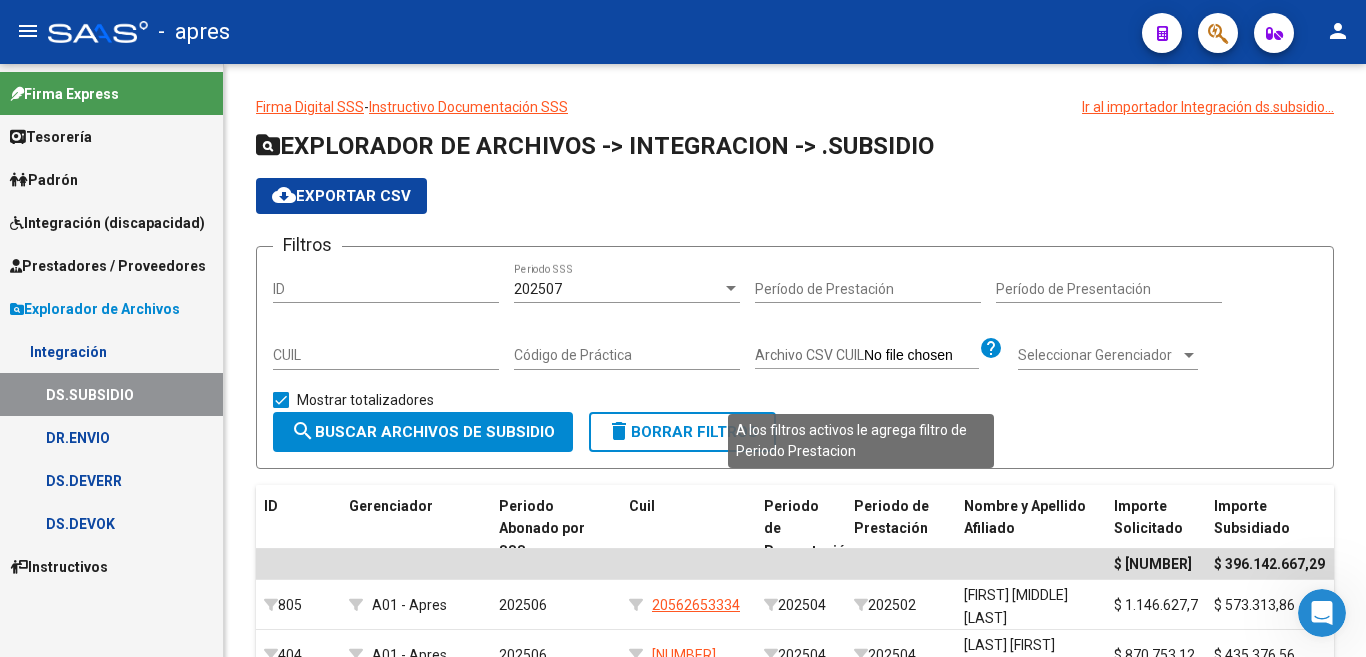 scroll, scrollTop: 543, scrollLeft: 0, axis: vertical 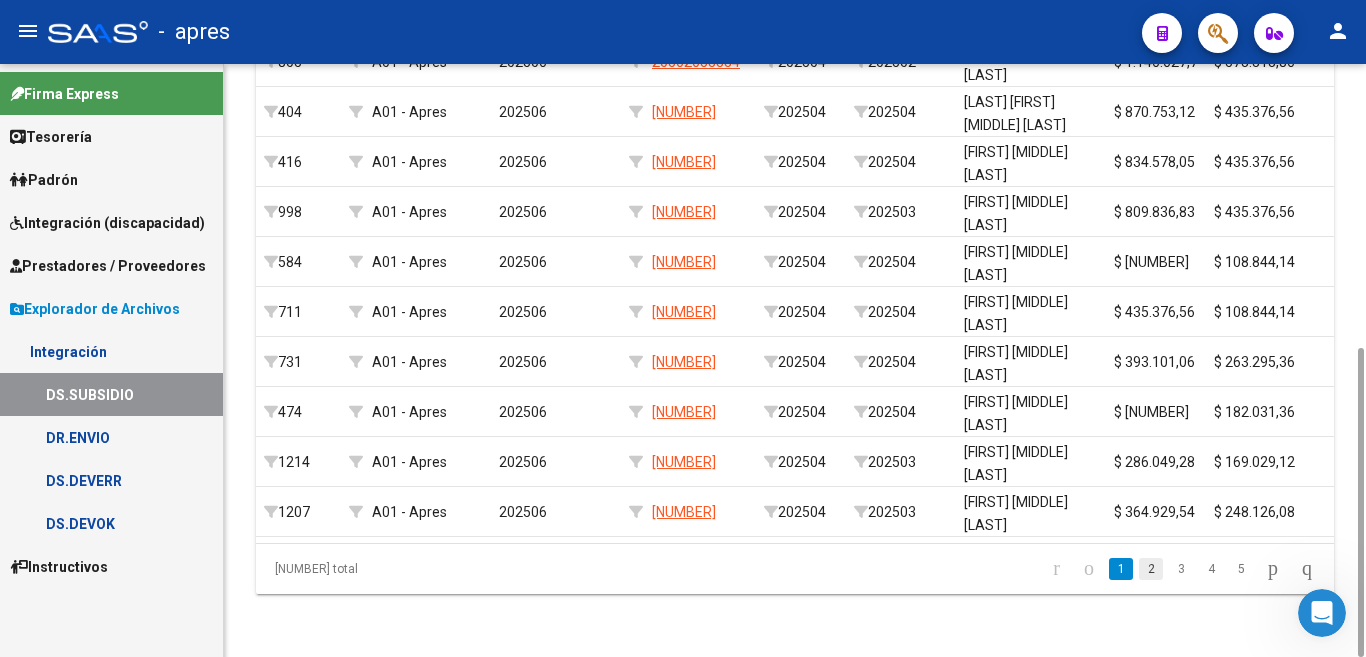 click on "2" 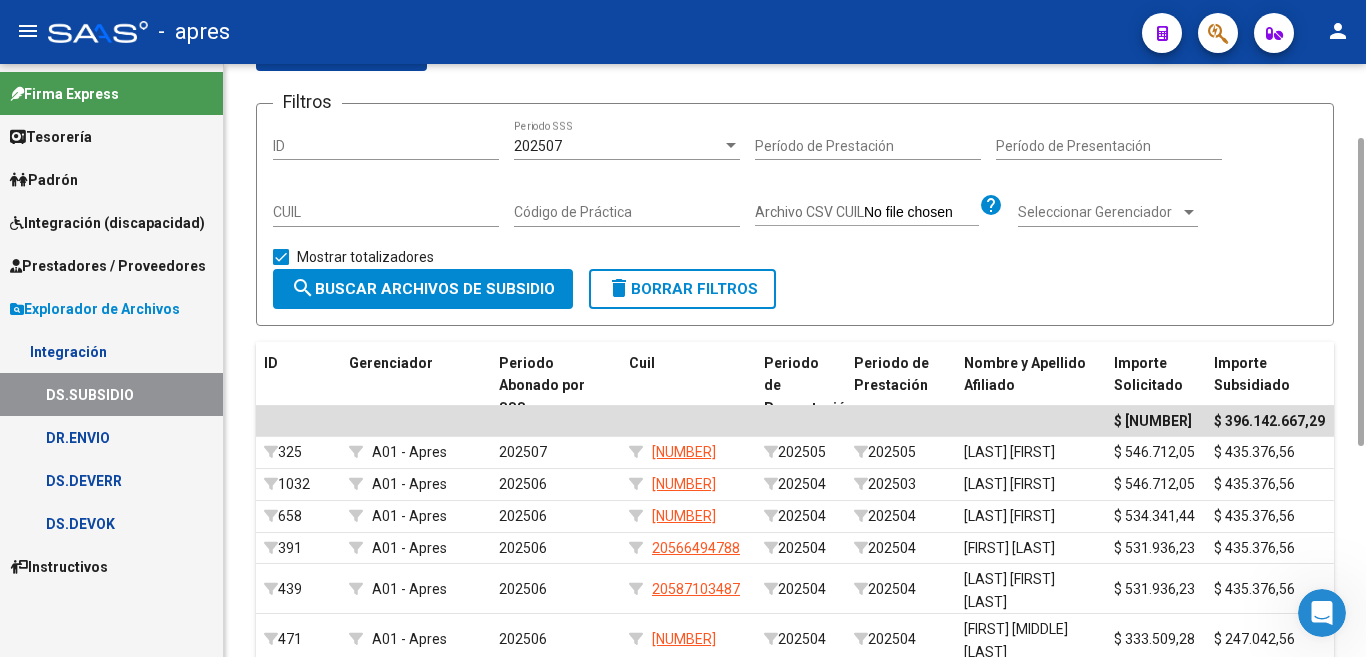 scroll, scrollTop: 470, scrollLeft: 0, axis: vertical 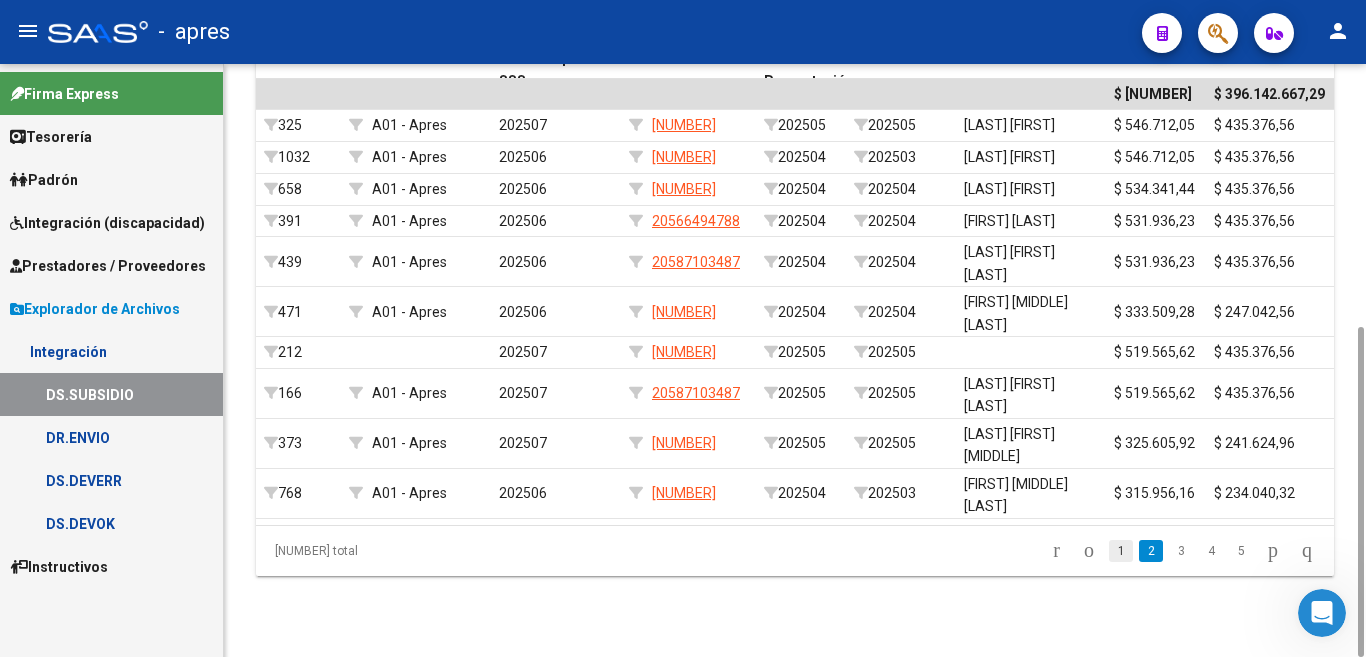 click on "1" 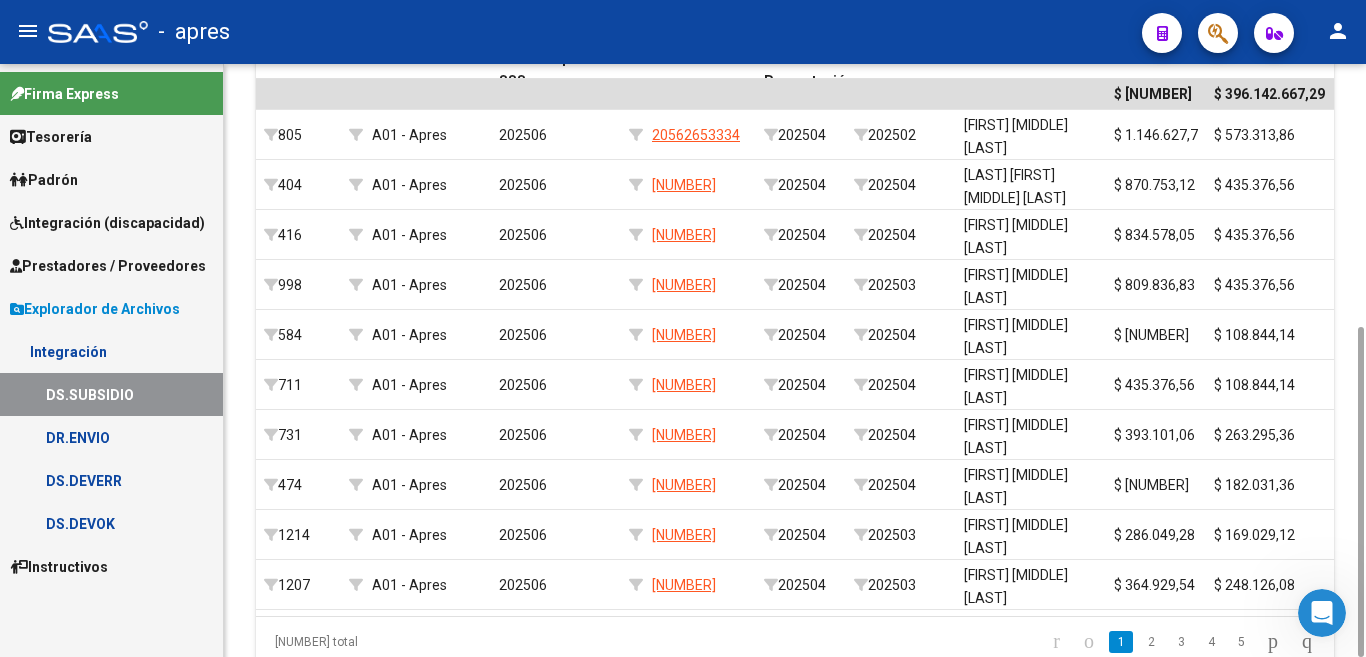 scroll, scrollTop: 0, scrollLeft: 0, axis: both 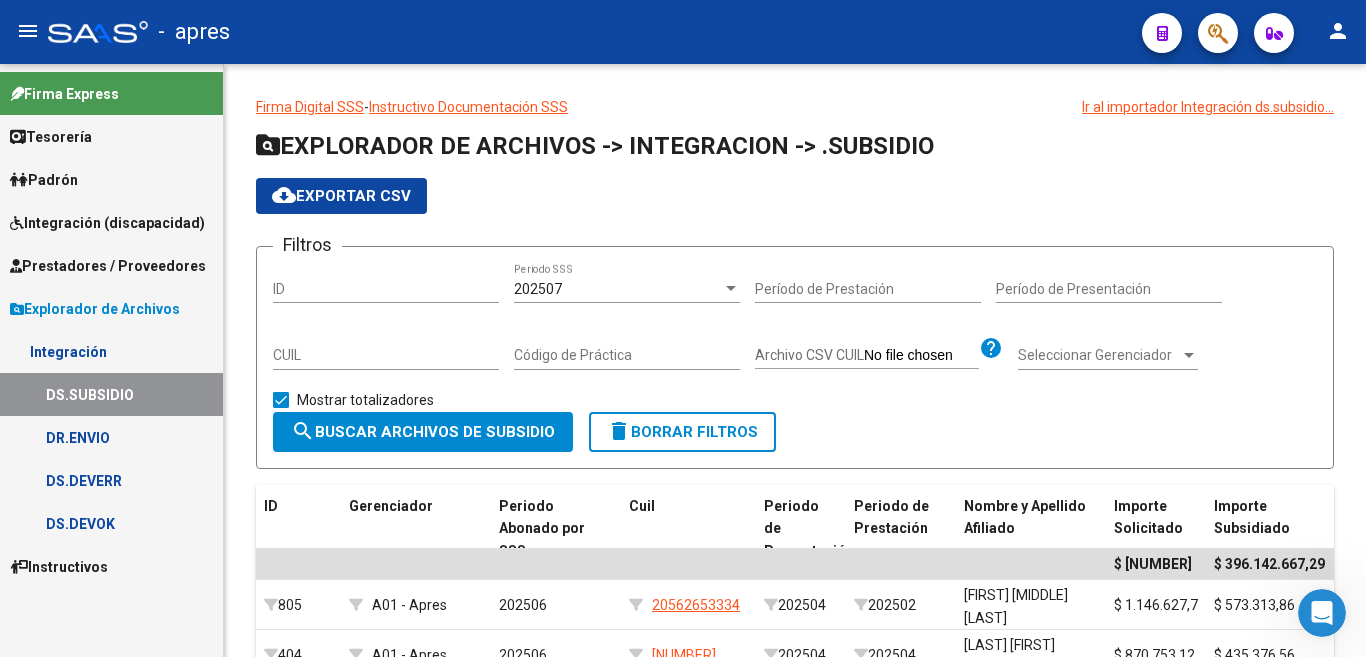 click on "DR.ENVIO" at bounding box center (111, 437) 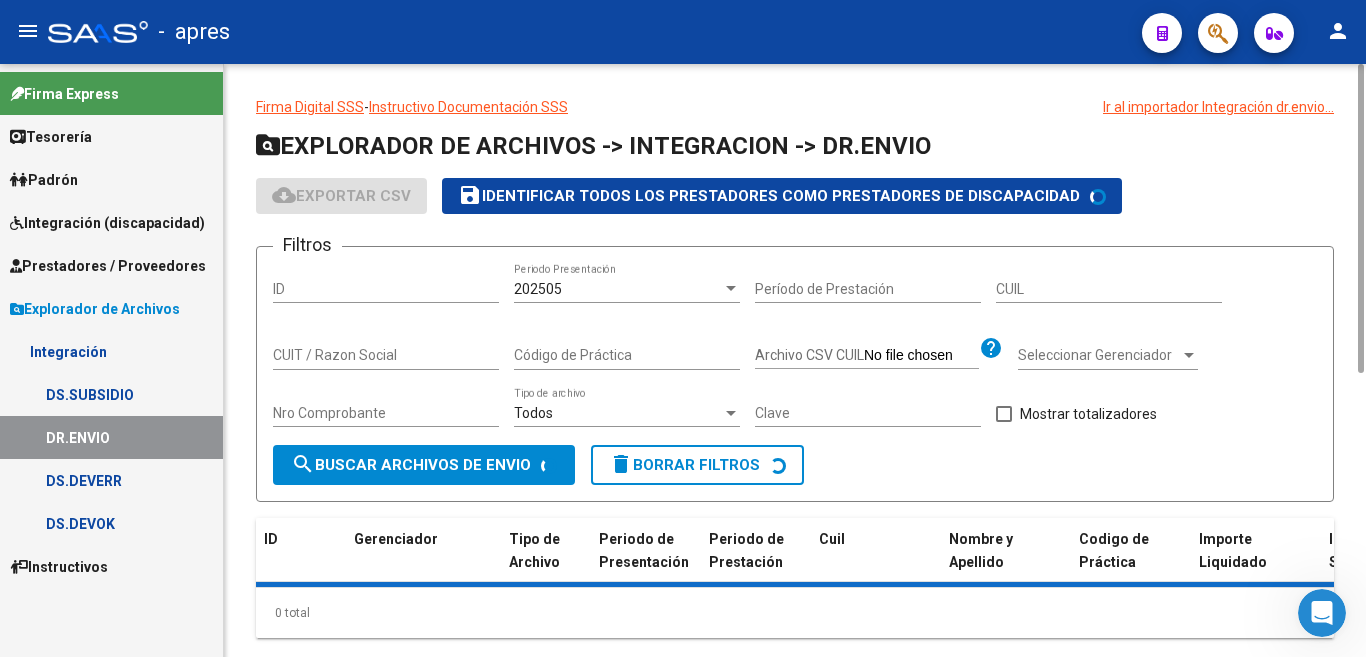 scroll, scrollTop: 45, scrollLeft: 0, axis: vertical 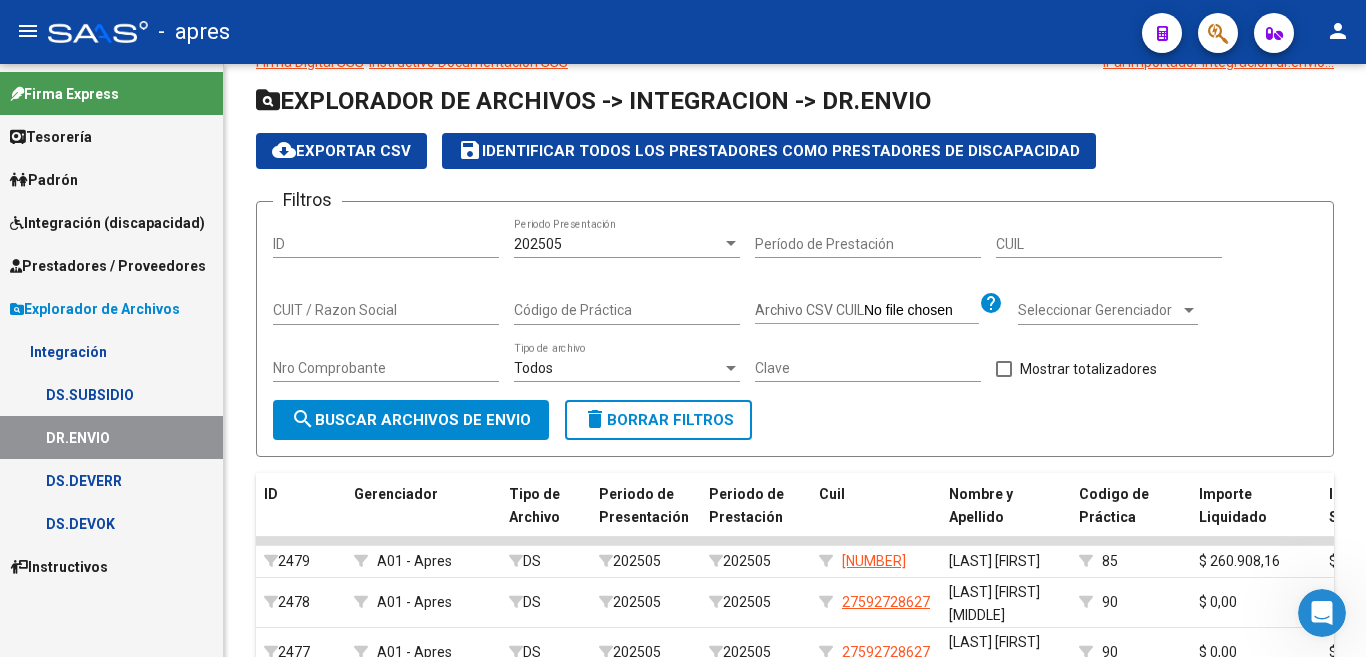 click on "DS.SUBSIDIO" at bounding box center (111, 394) 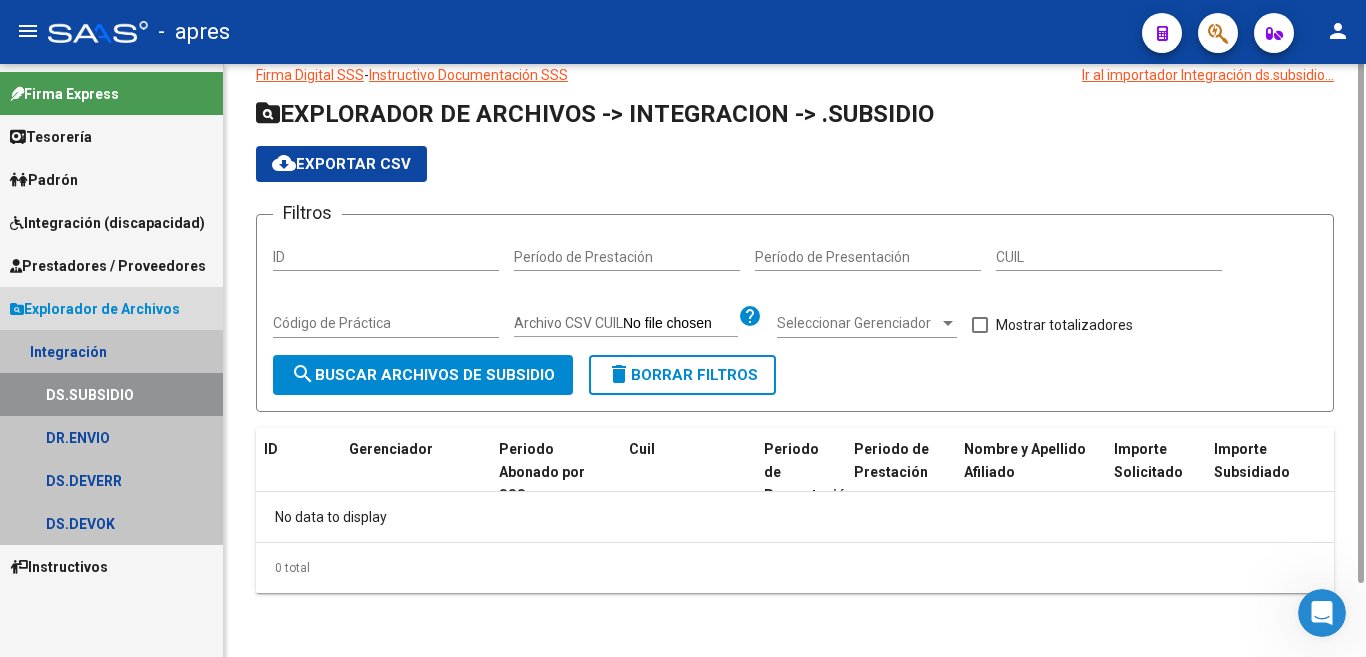 scroll, scrollTop: 0, scrollLeft: 0, axis: both 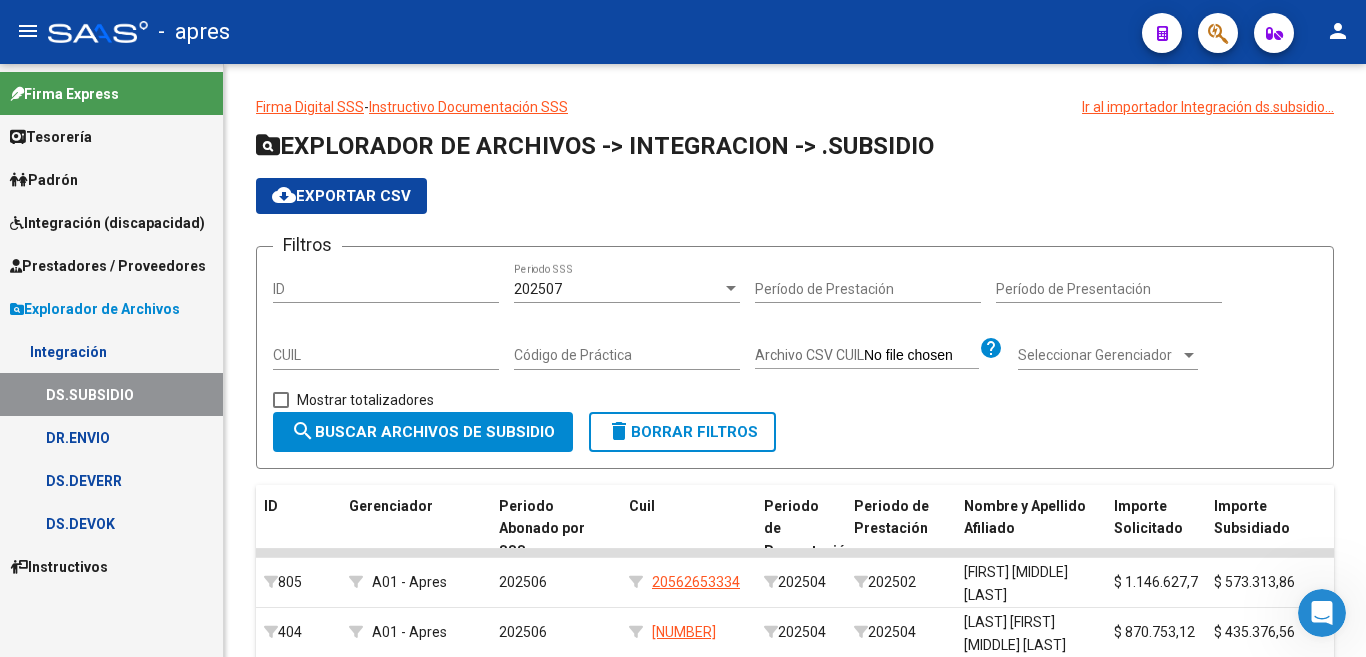 click on "Tesorería" at bounding box center (51, 137) 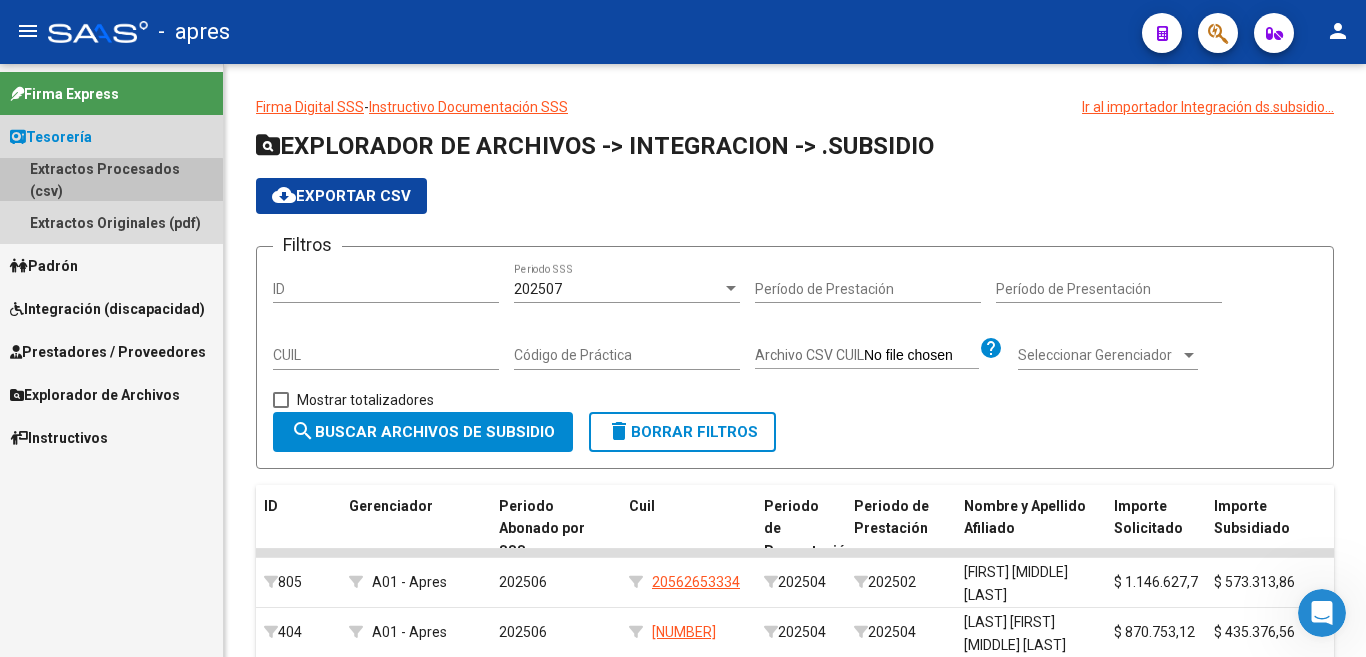 click on "Extractos Procesados (csv)" at bounding box center (111, 179) 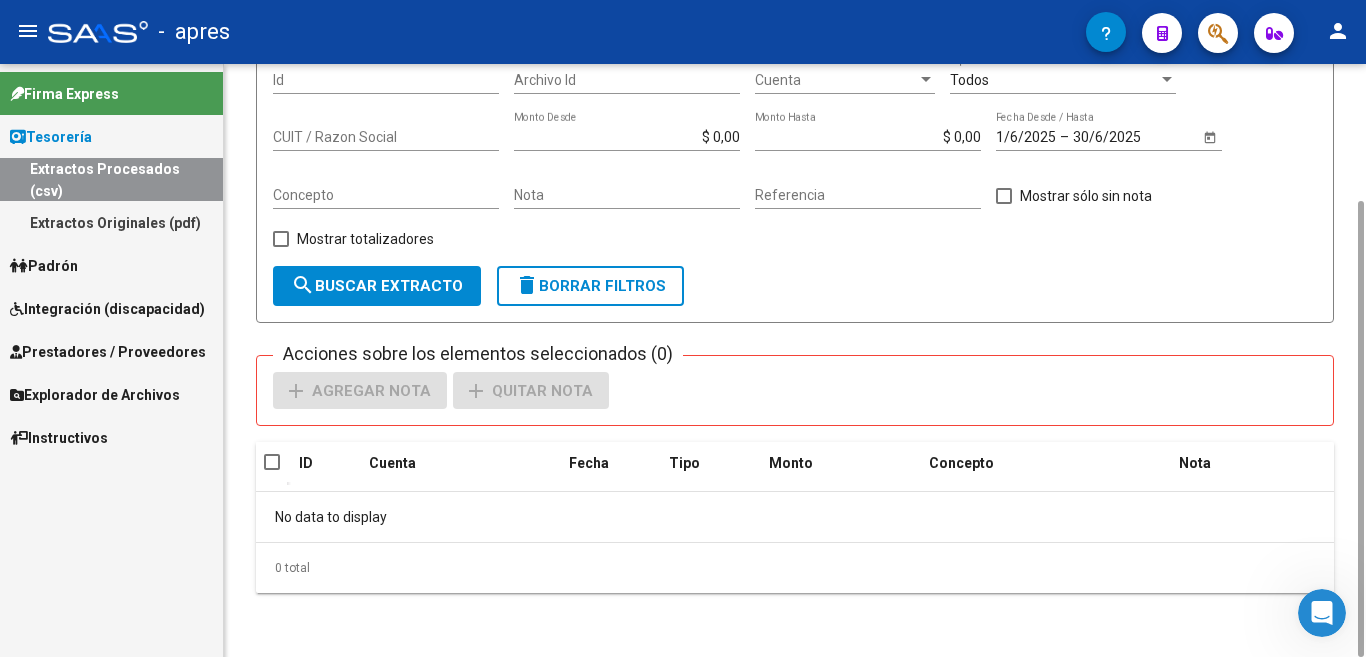 scroll, scrollTop: 0, scrollLeft: 0, axis: both 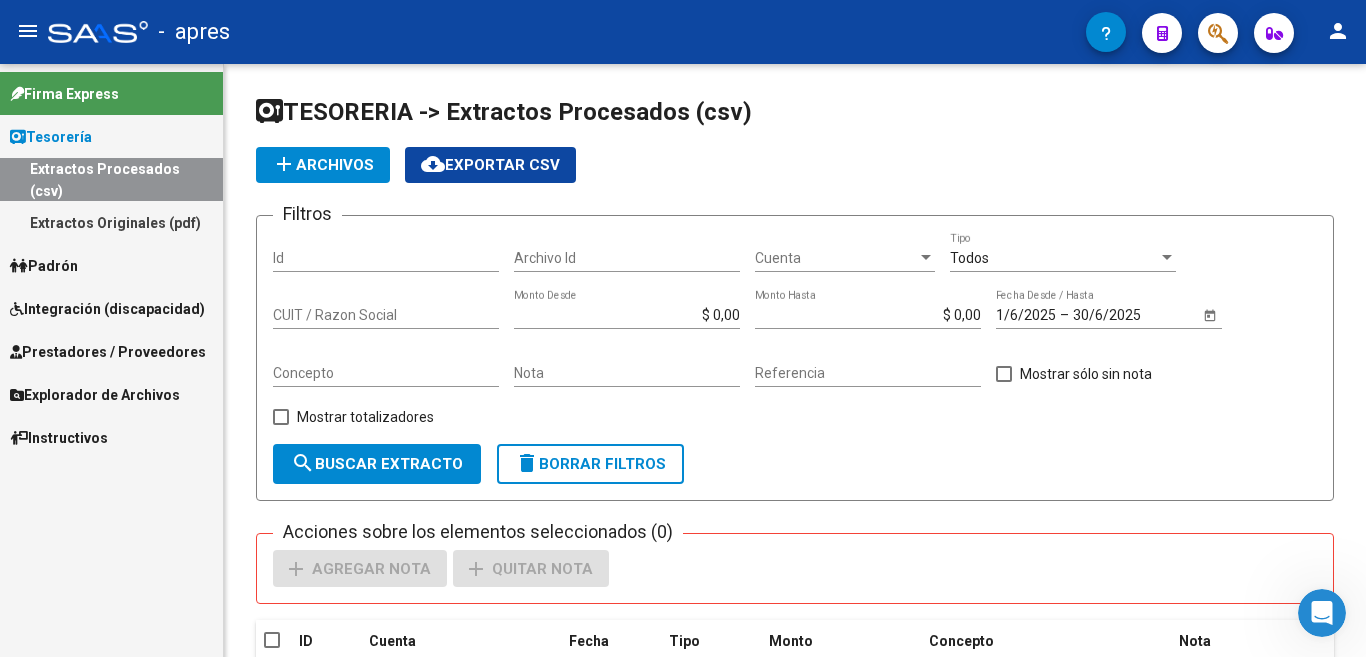 click on "Extractos Originales (pdf)" at bounding box center (111, 222) 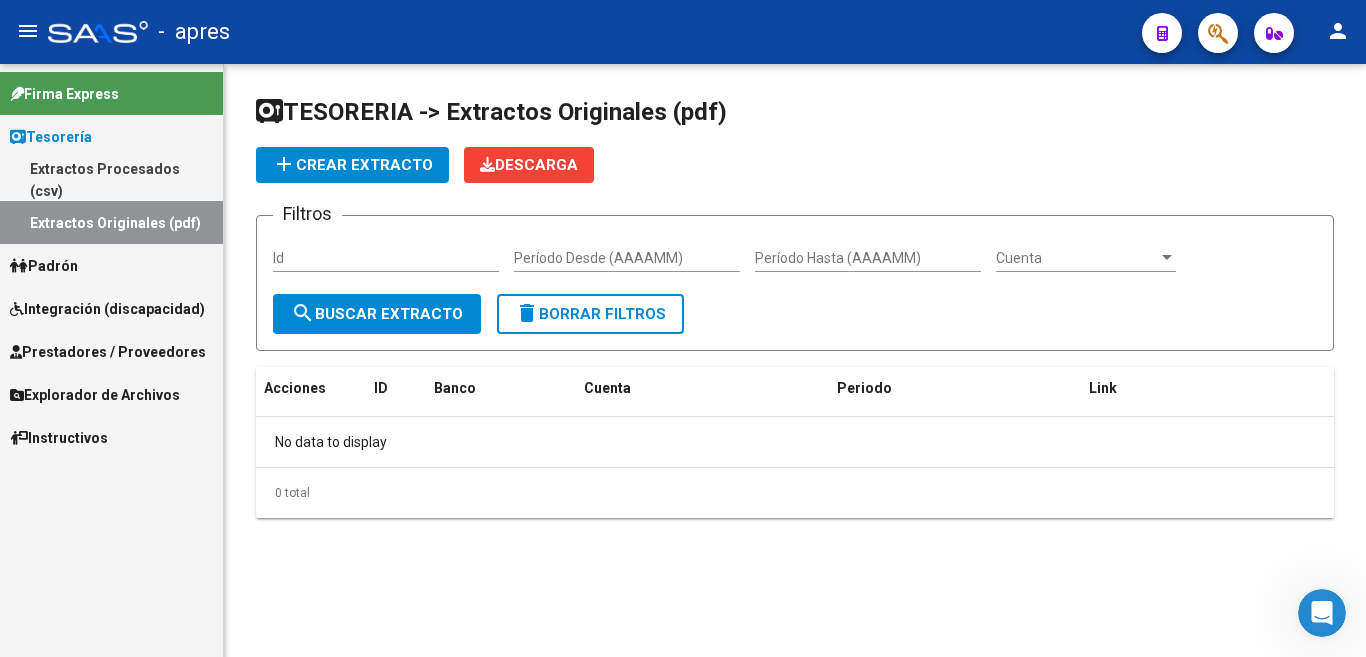 click on "Extractos Procesados (csv)" at bounding box center (111, 179) 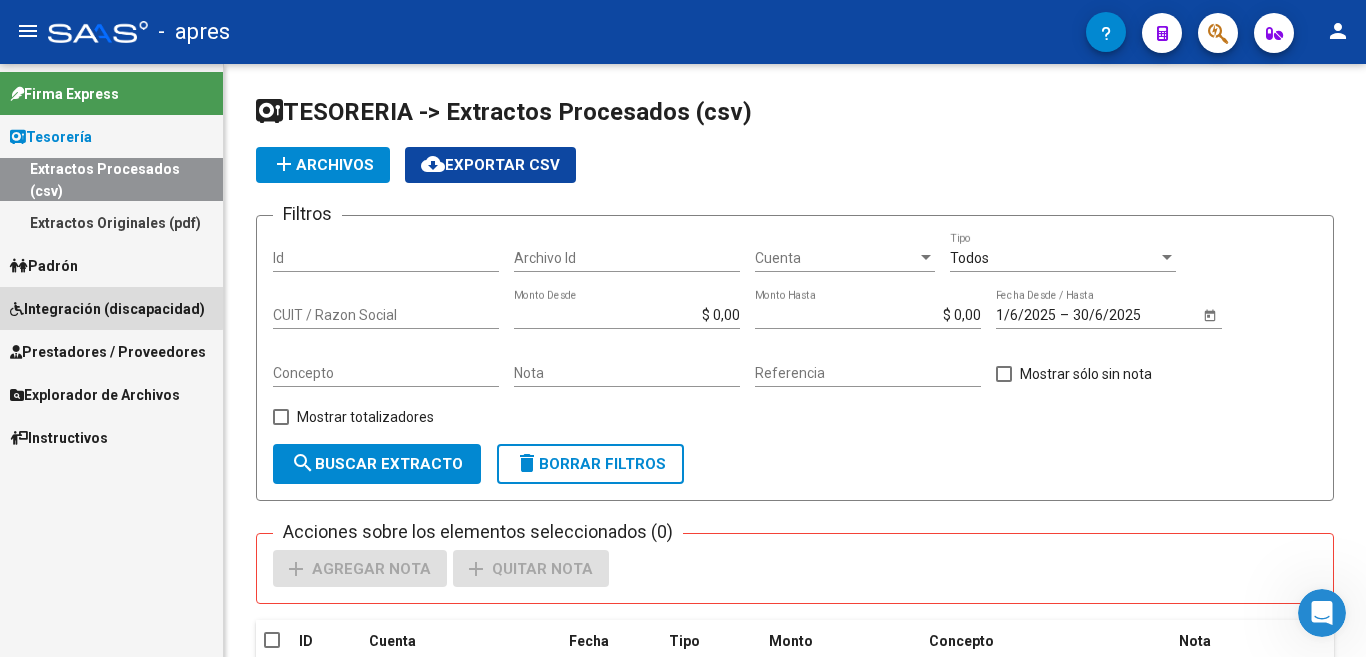 click on "Integración (discapacidad)" at bounding box center (107, 309) 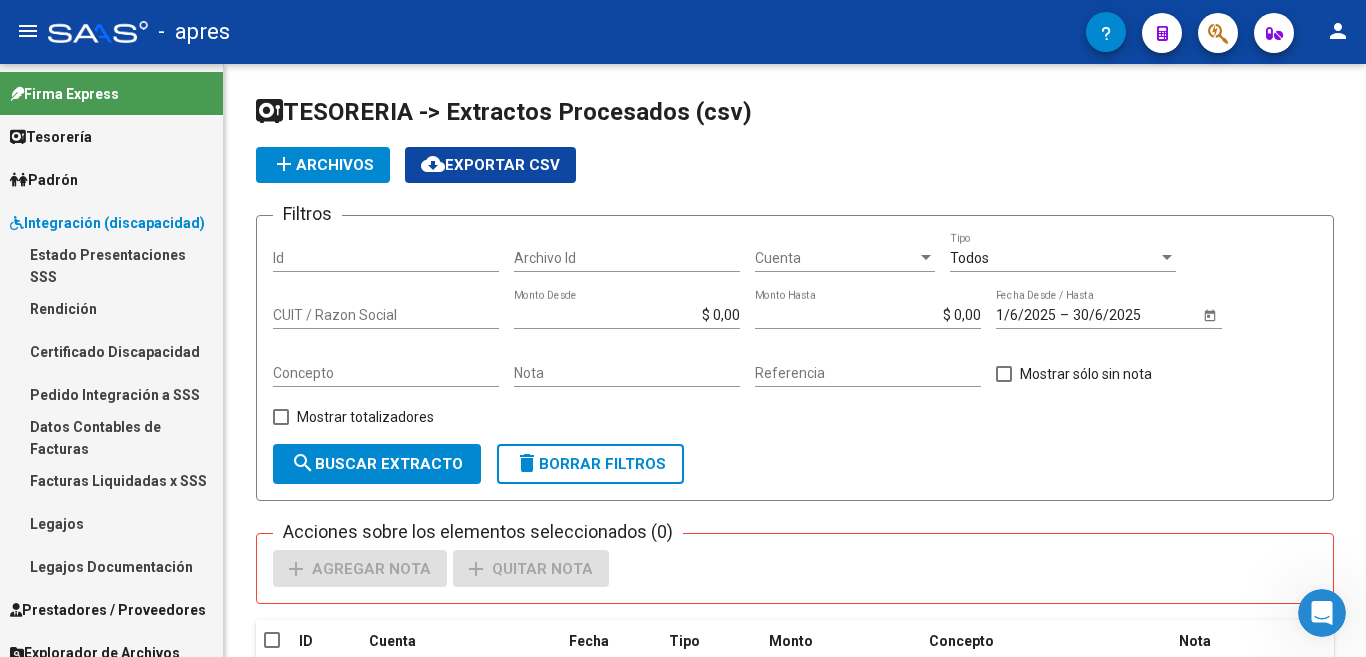 click on "Datos Contables de Facturas" at bounding box center (111, 437) 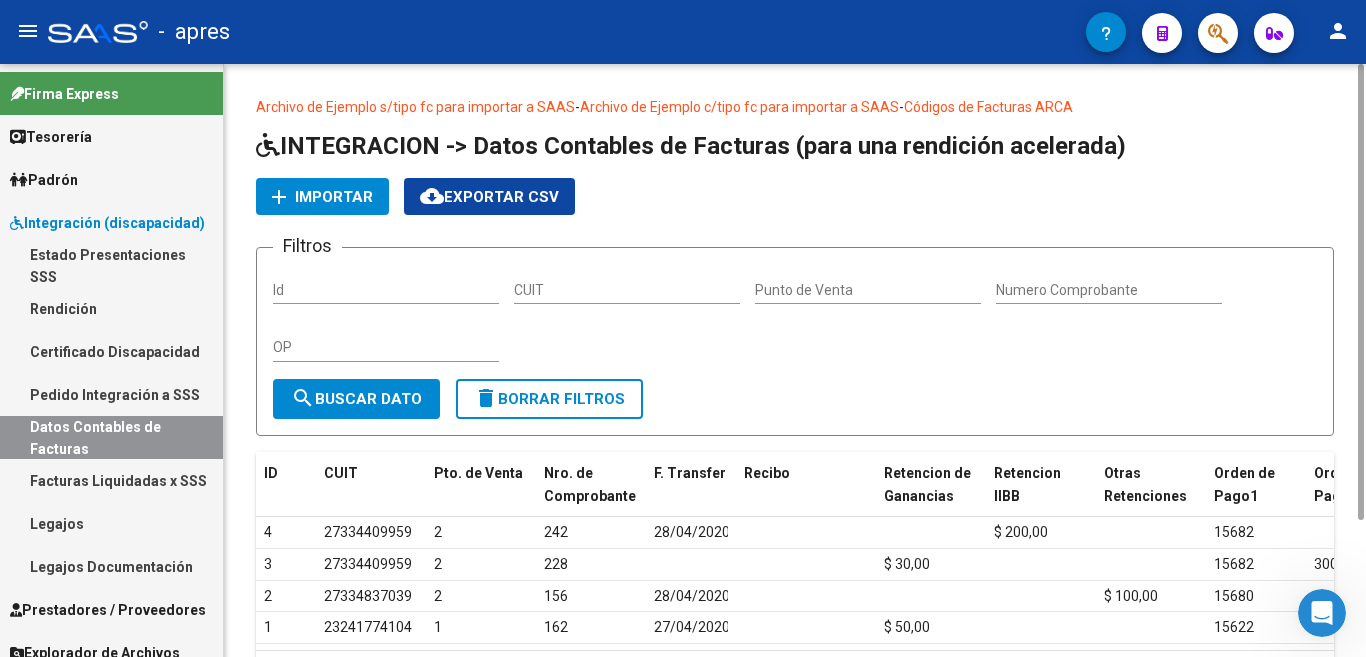 scroll, scrollTop: 125, scrollLeft: 0, axis: vertical 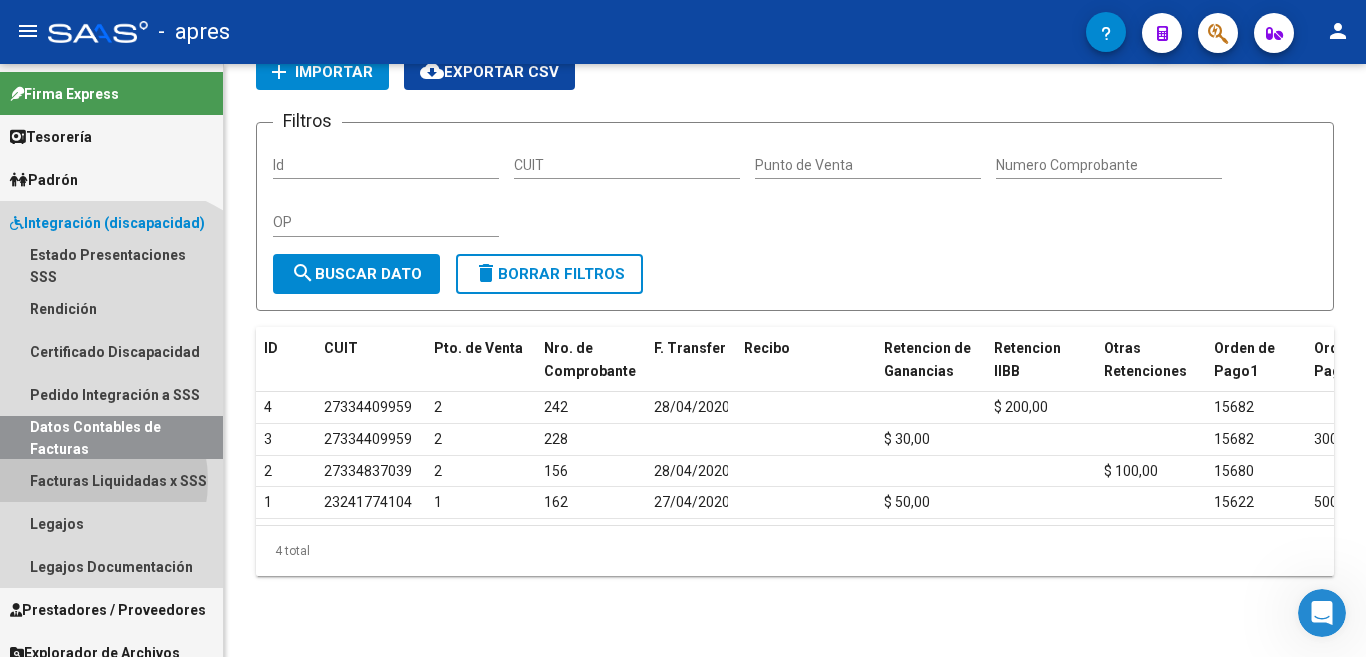 click on "Facturas Liquidadas x SSS" at bounding box center (111, 480) 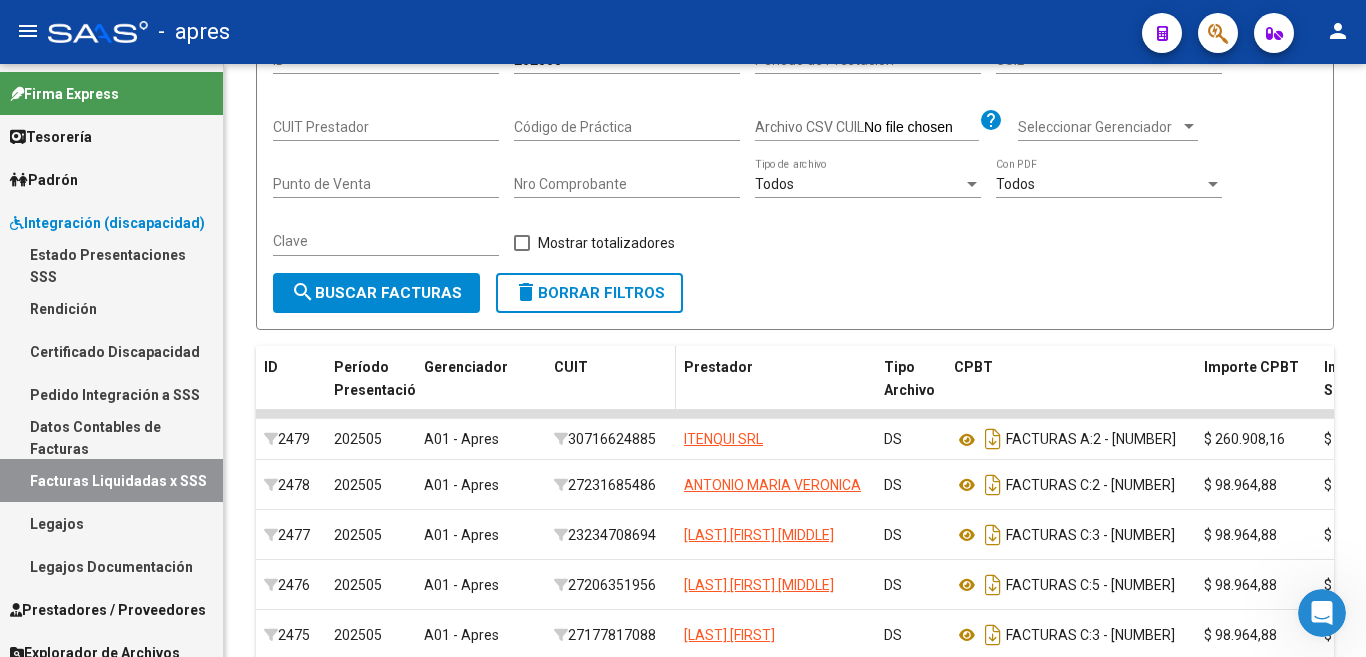 scroll, scrollTop: 650, scrollLeft: 0, axis: vertical 